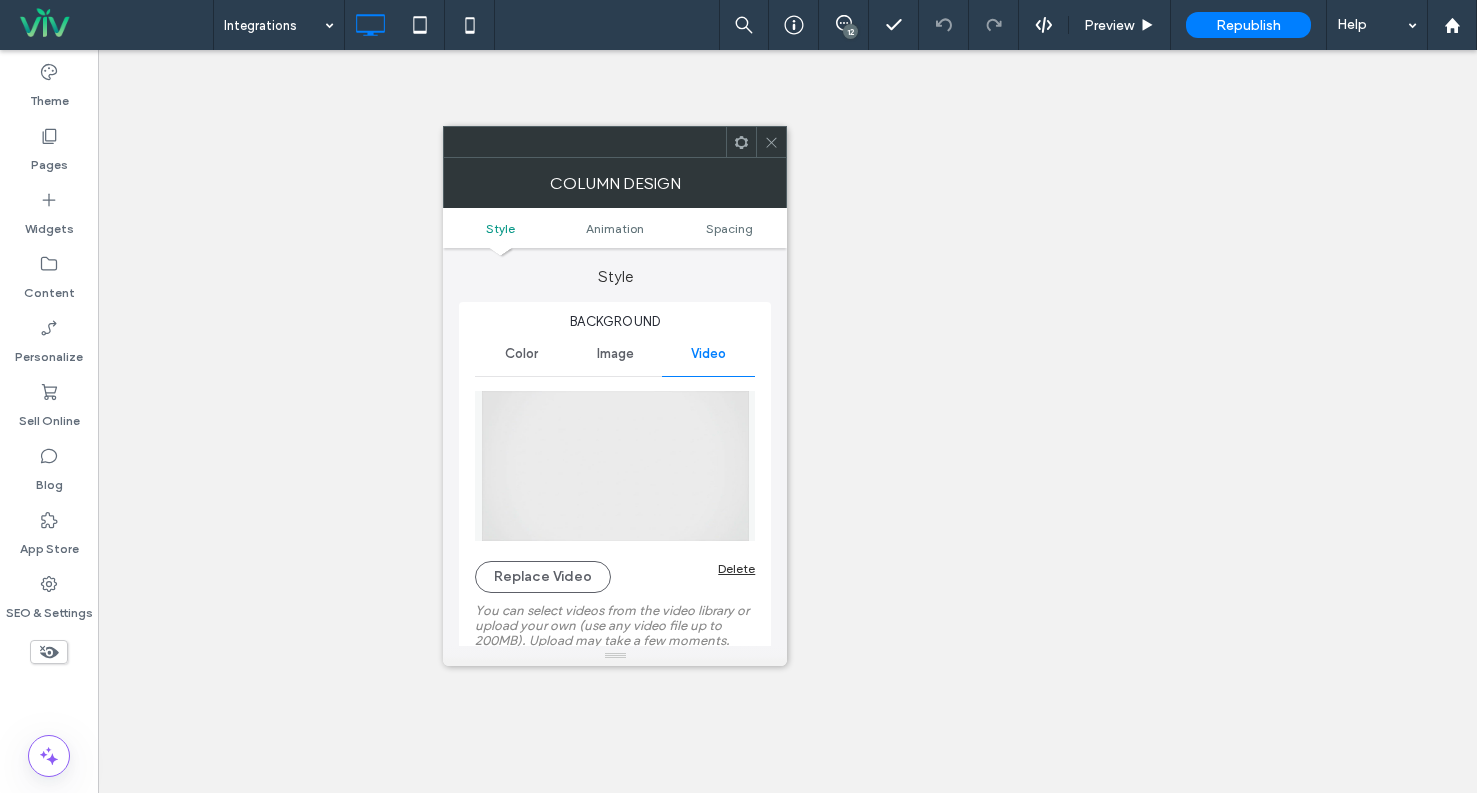 scroll, scrollTop: 0, scrollLeft: 0, axis: both 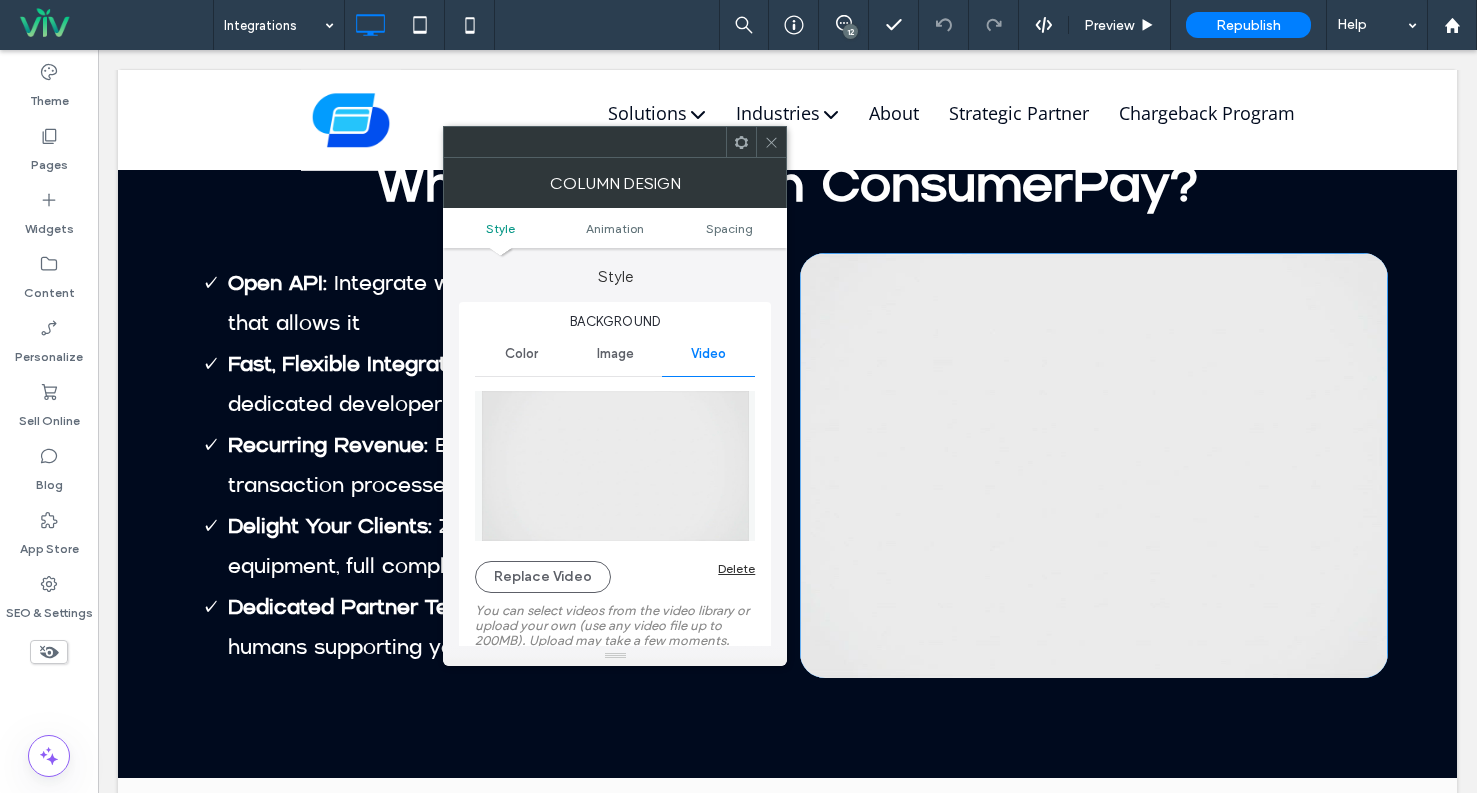 click 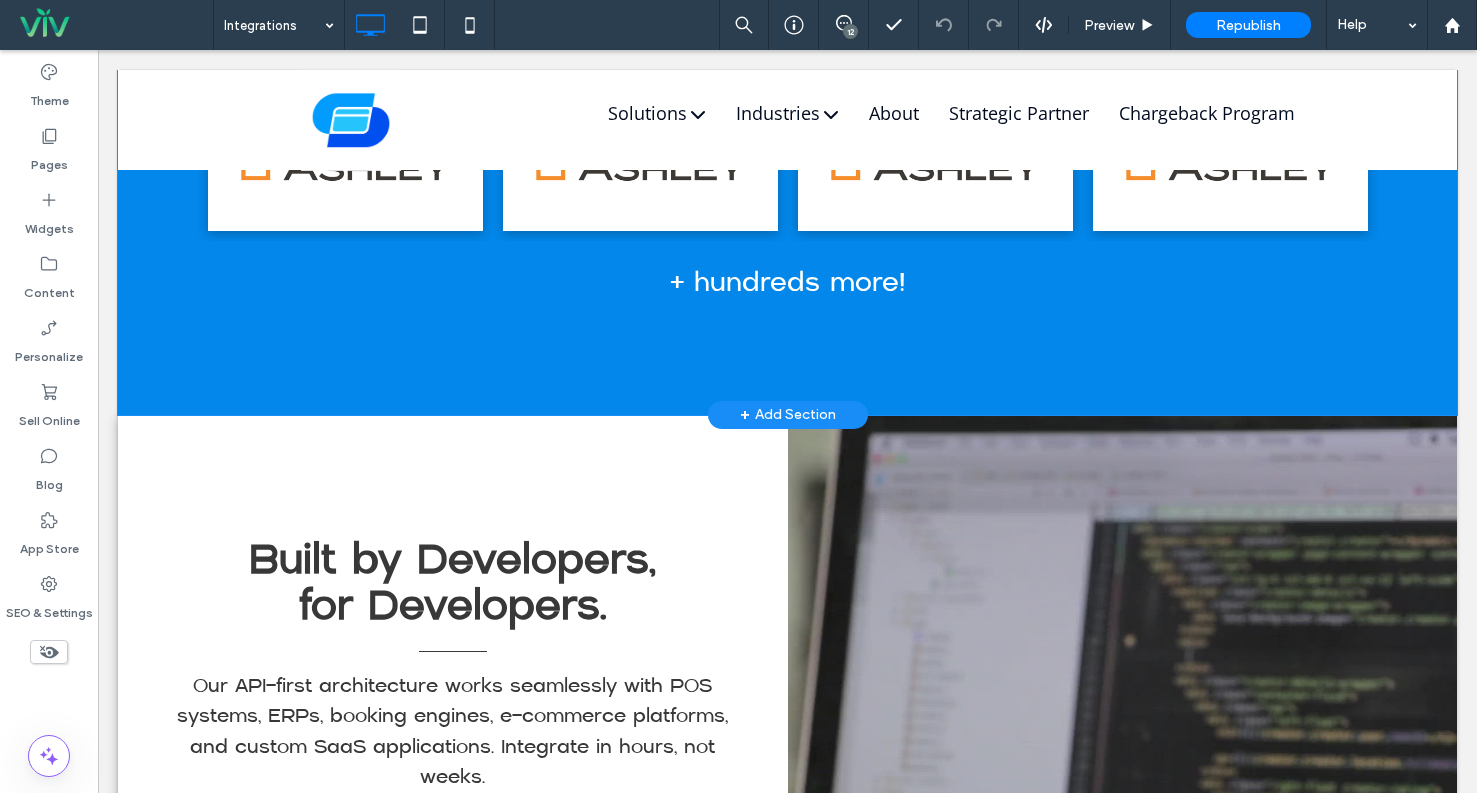 scroll, scrollTop: 3192, scrollLeft: 0, axis: vertical 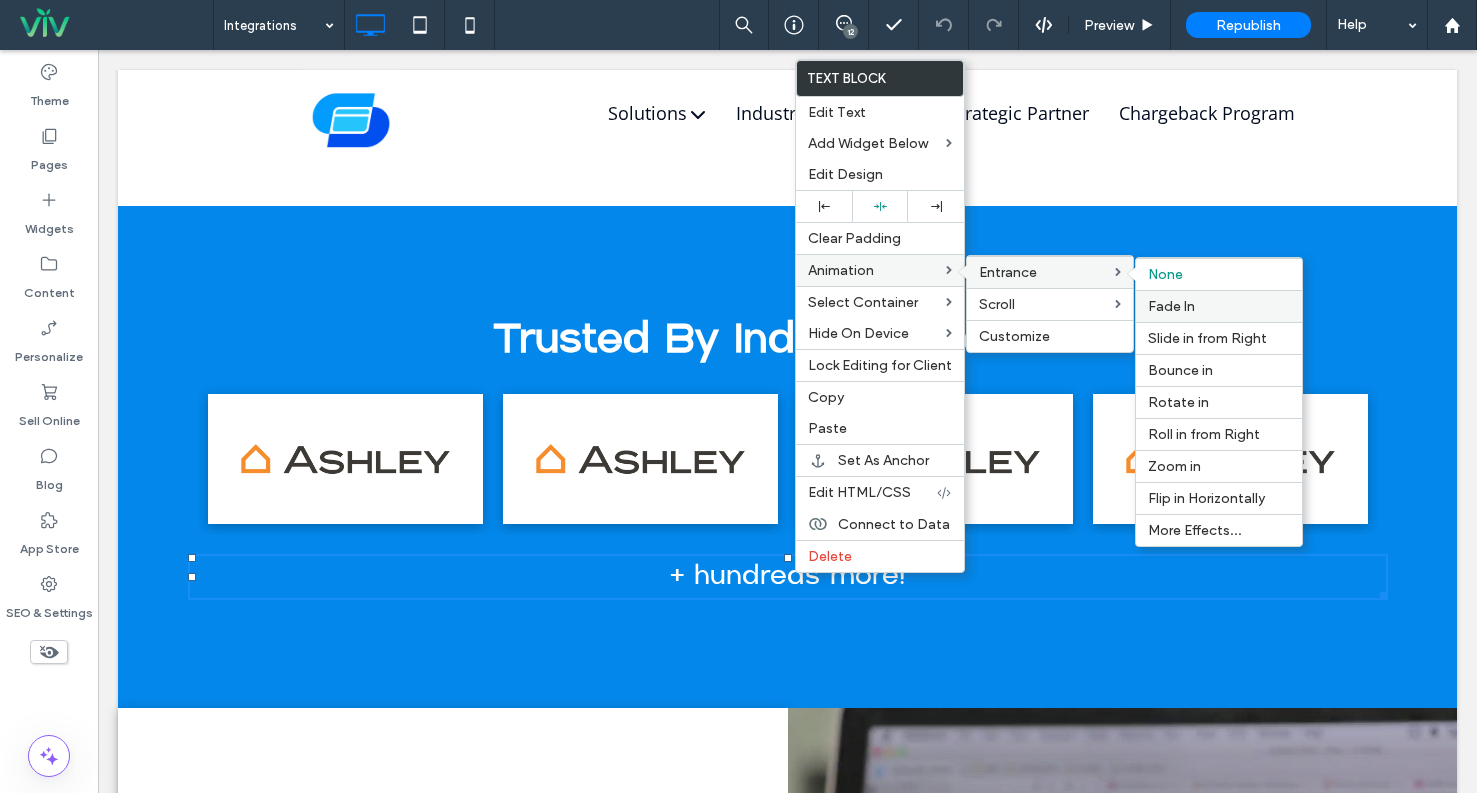 click on "Fade In" at bounding box center [1171, 306] 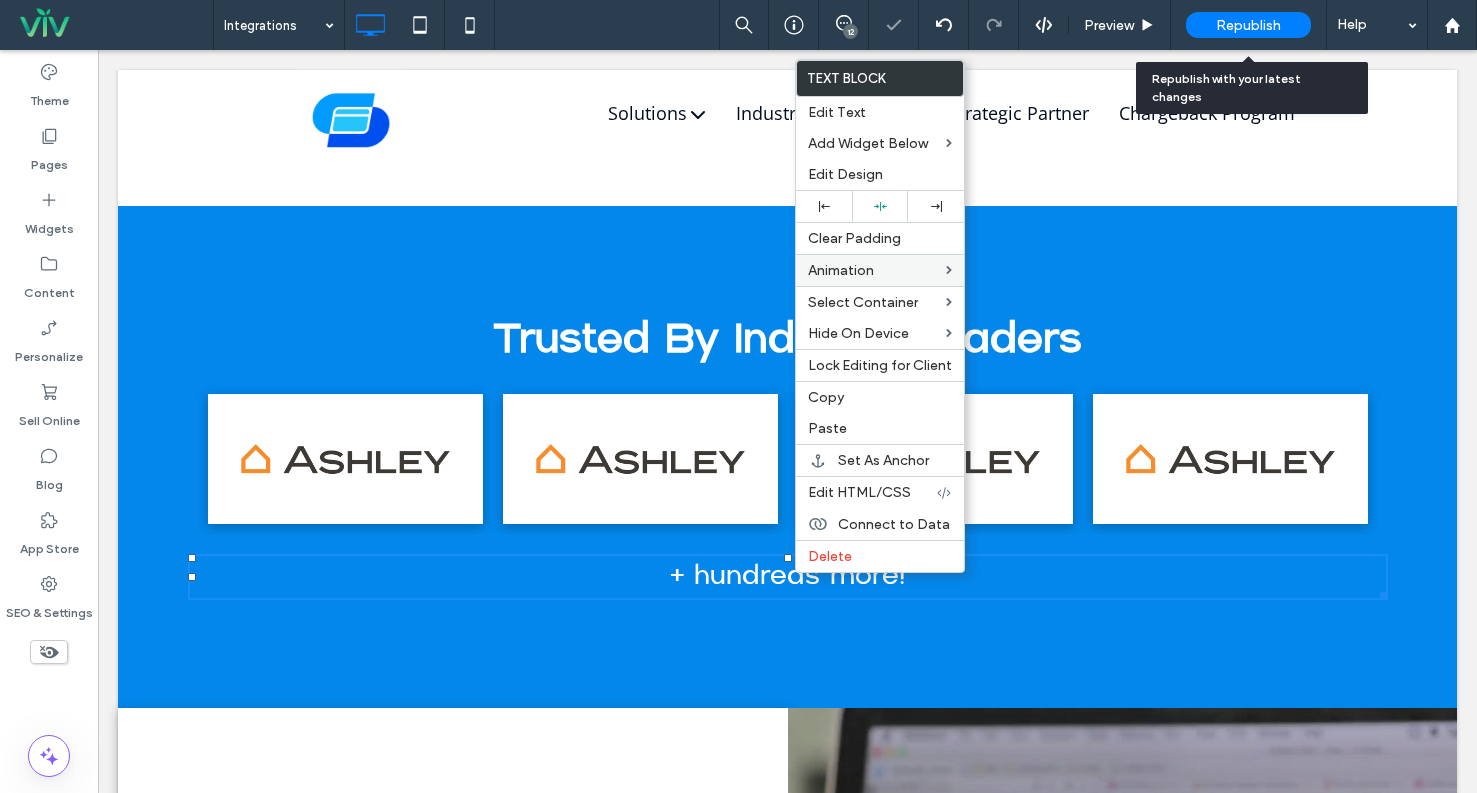 click on "Republish" at bounding box center [1248, 25] 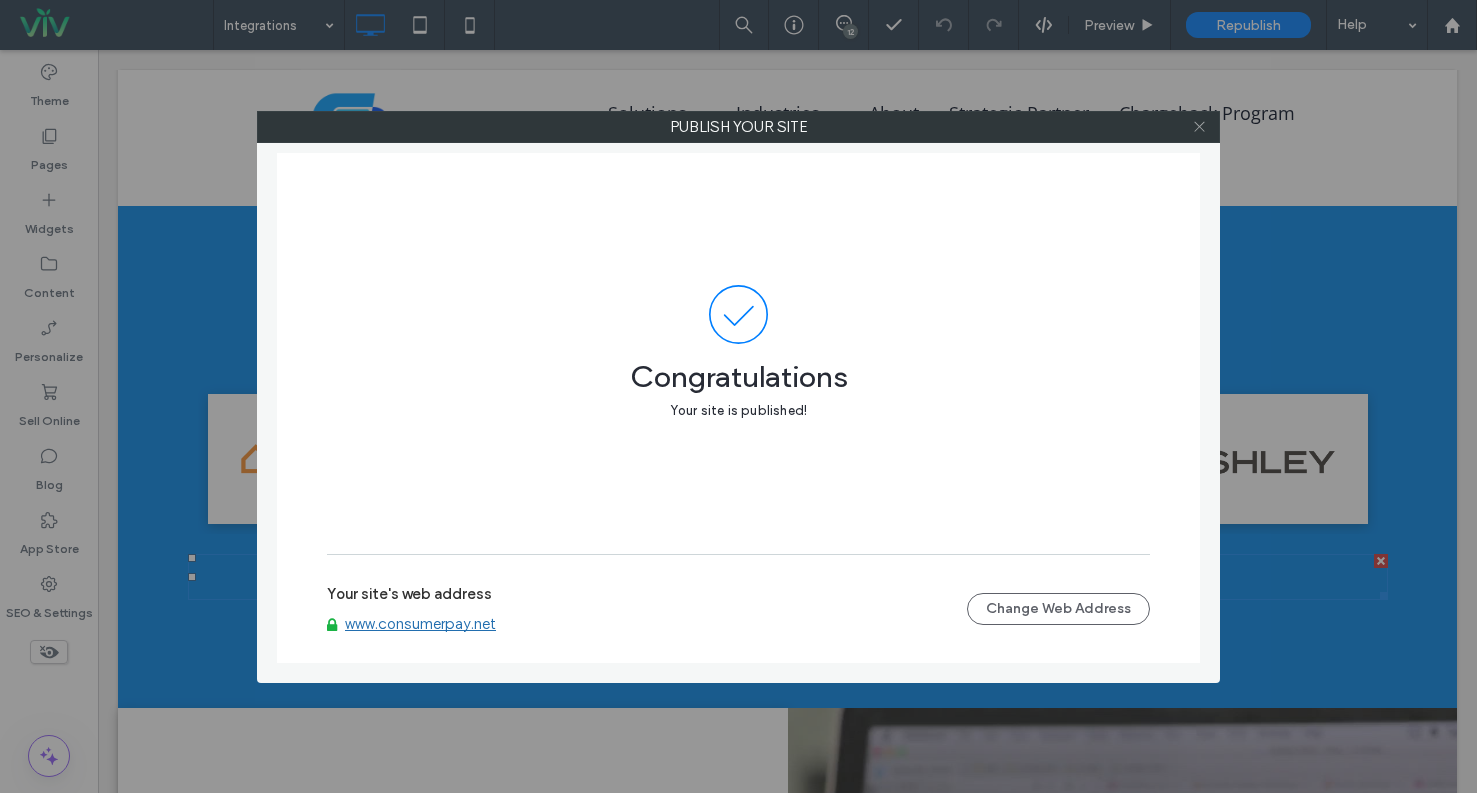 click 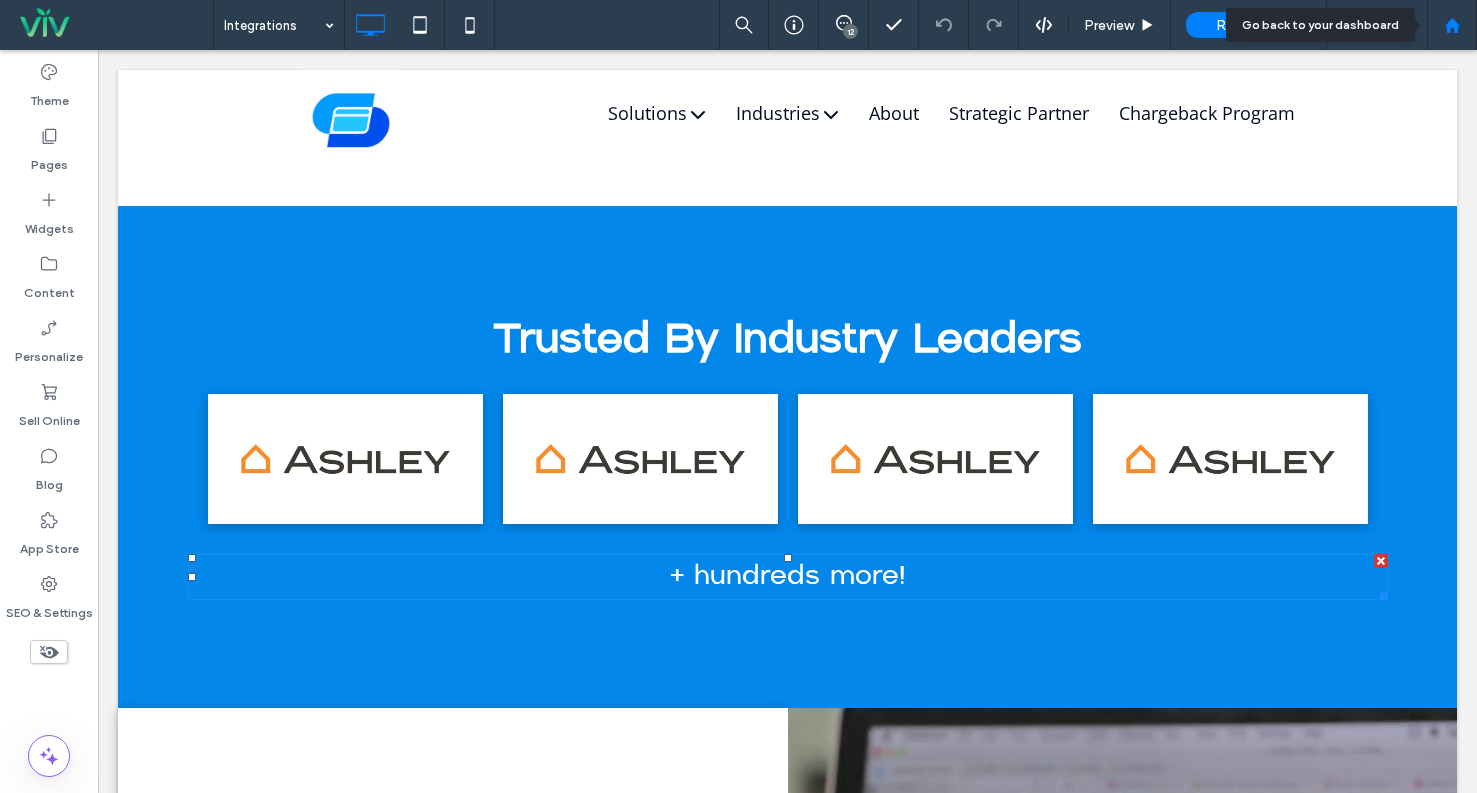 click at bounding box center (1452, 25) 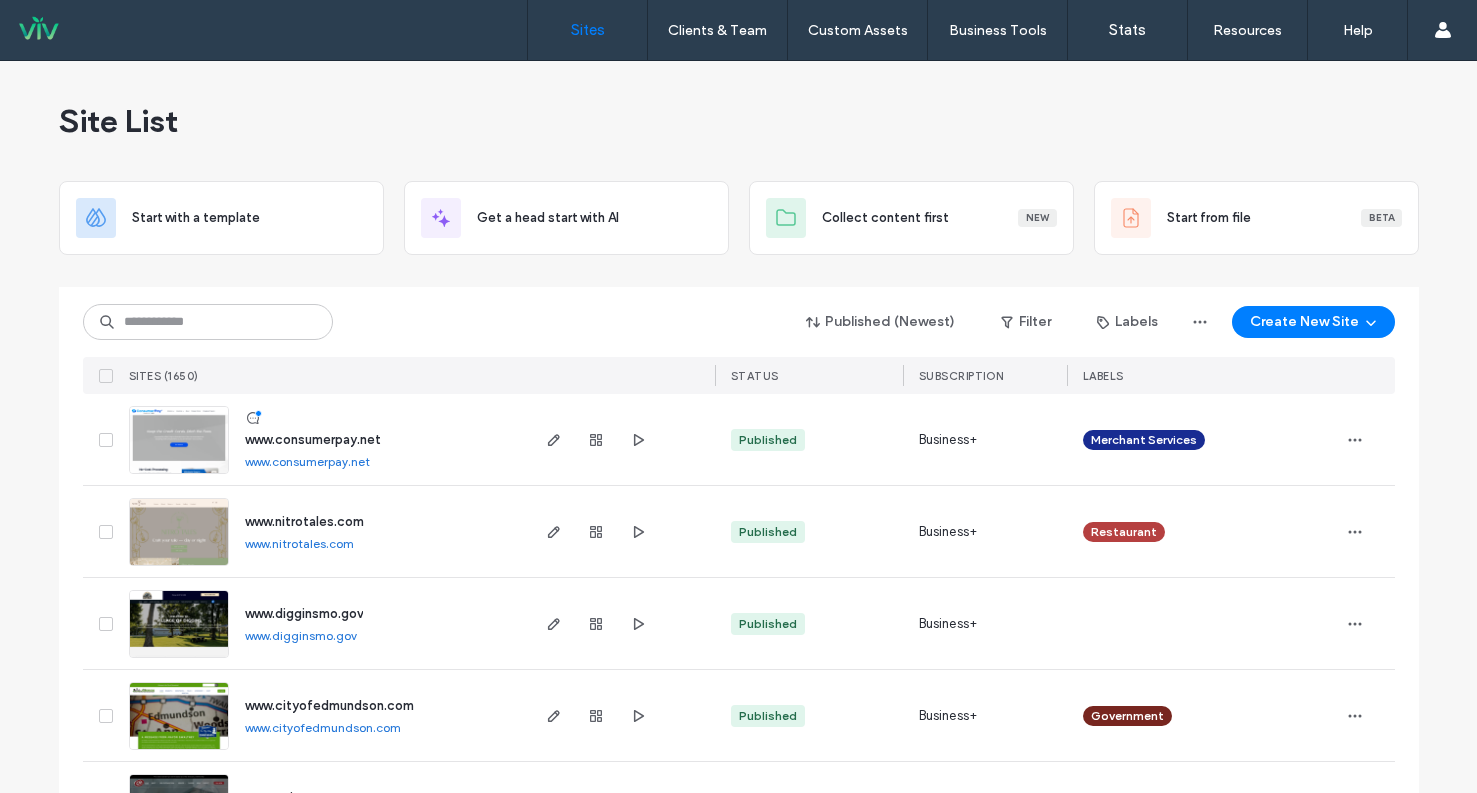 scroll, scrollTop: 0, scrollLeft: 0, axis: both 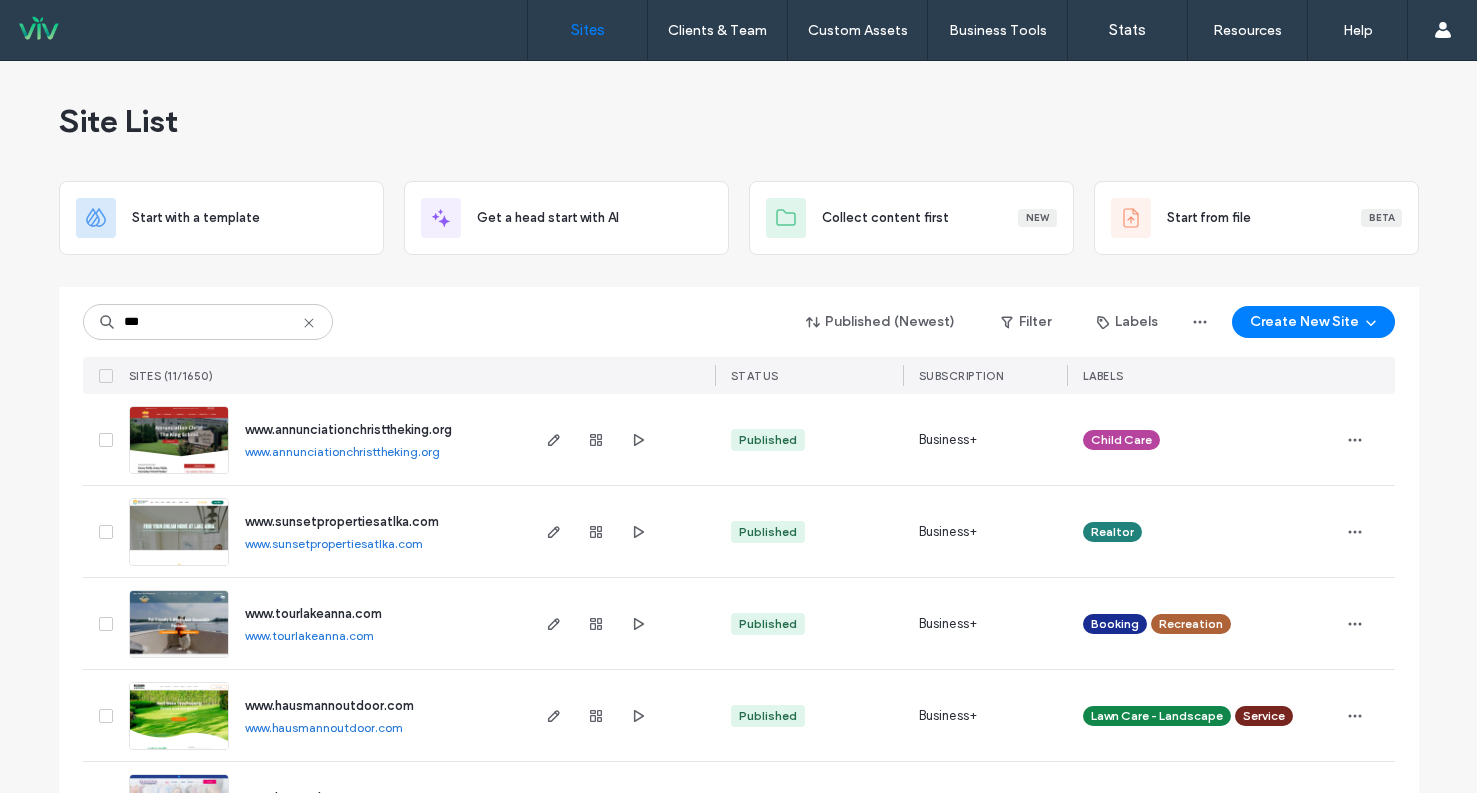 type on "***" 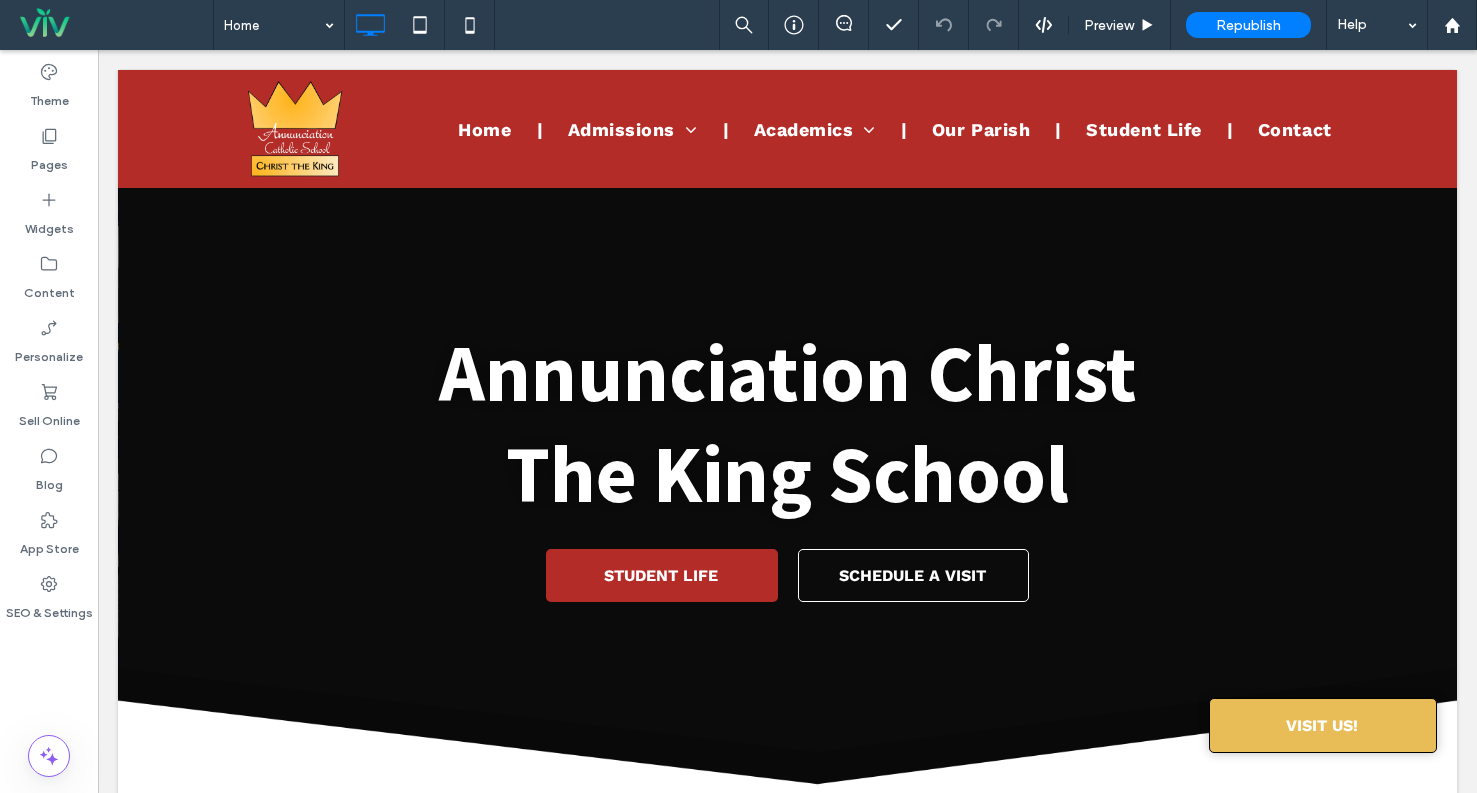 scroll, scrollTop: 1930, scrollLeft: 0, axis: vertical 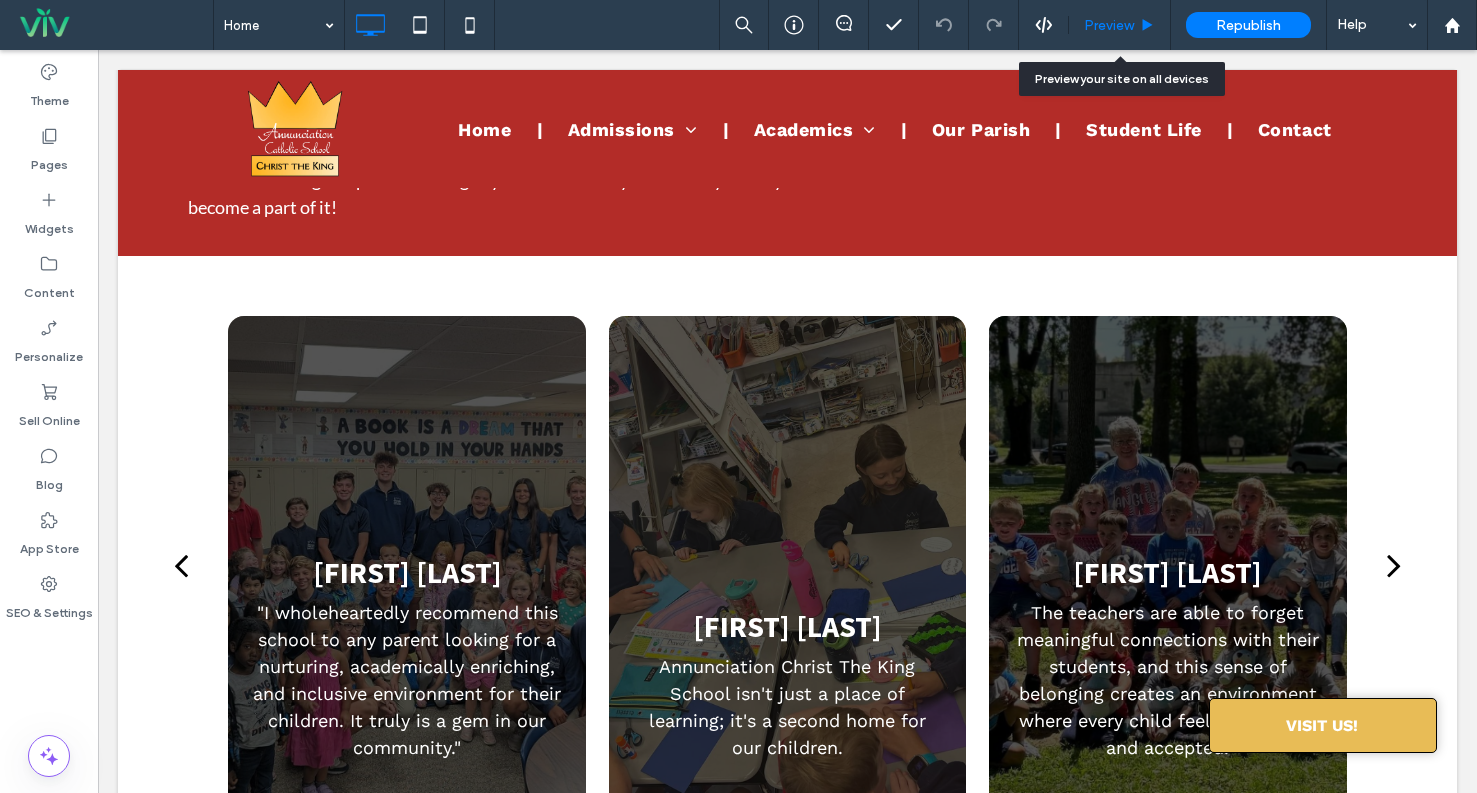 click on "Preview" at bounding box center [1120, 25] 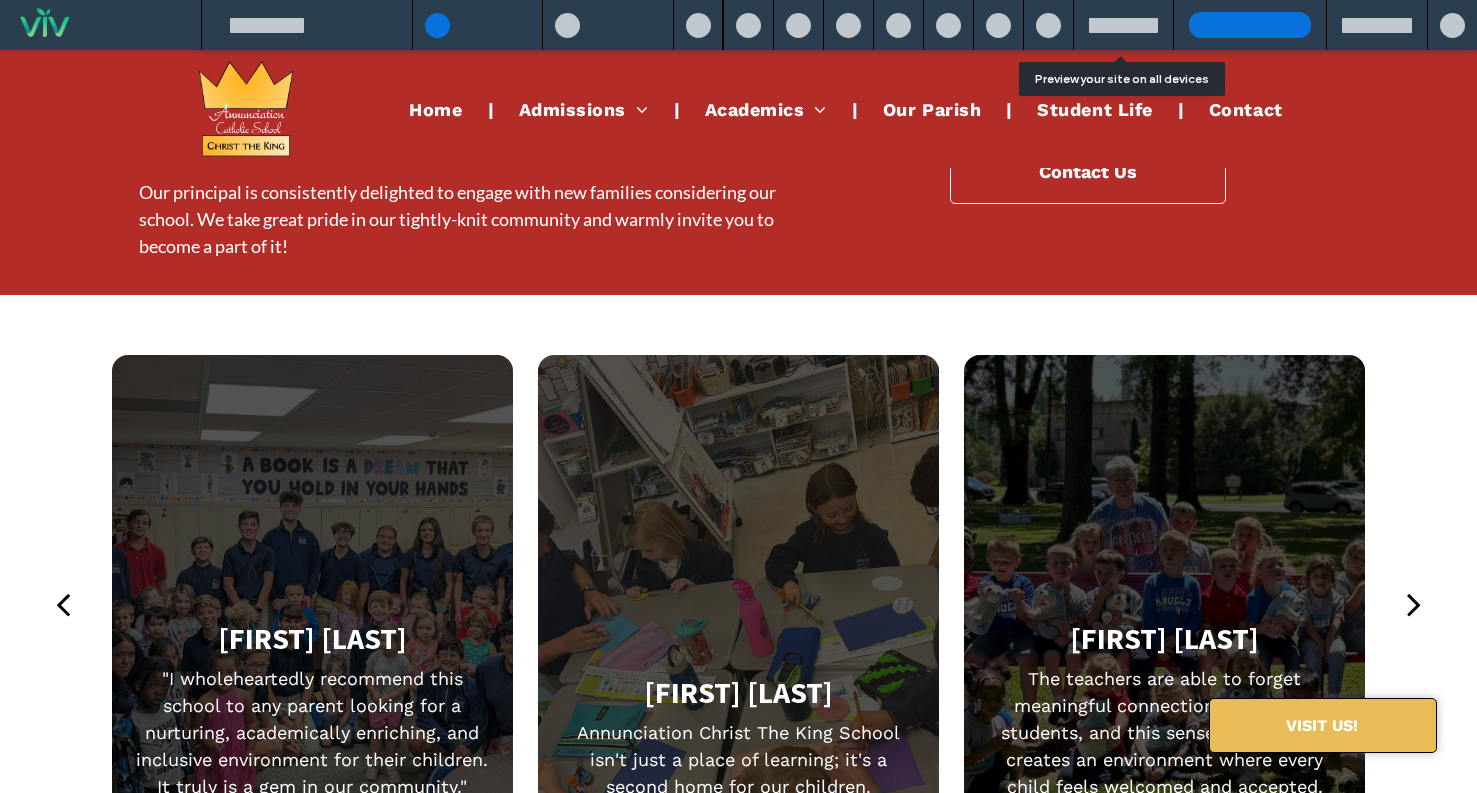 scroll, scrollTop: 2241, scrollLeft: 0, axis: vertical 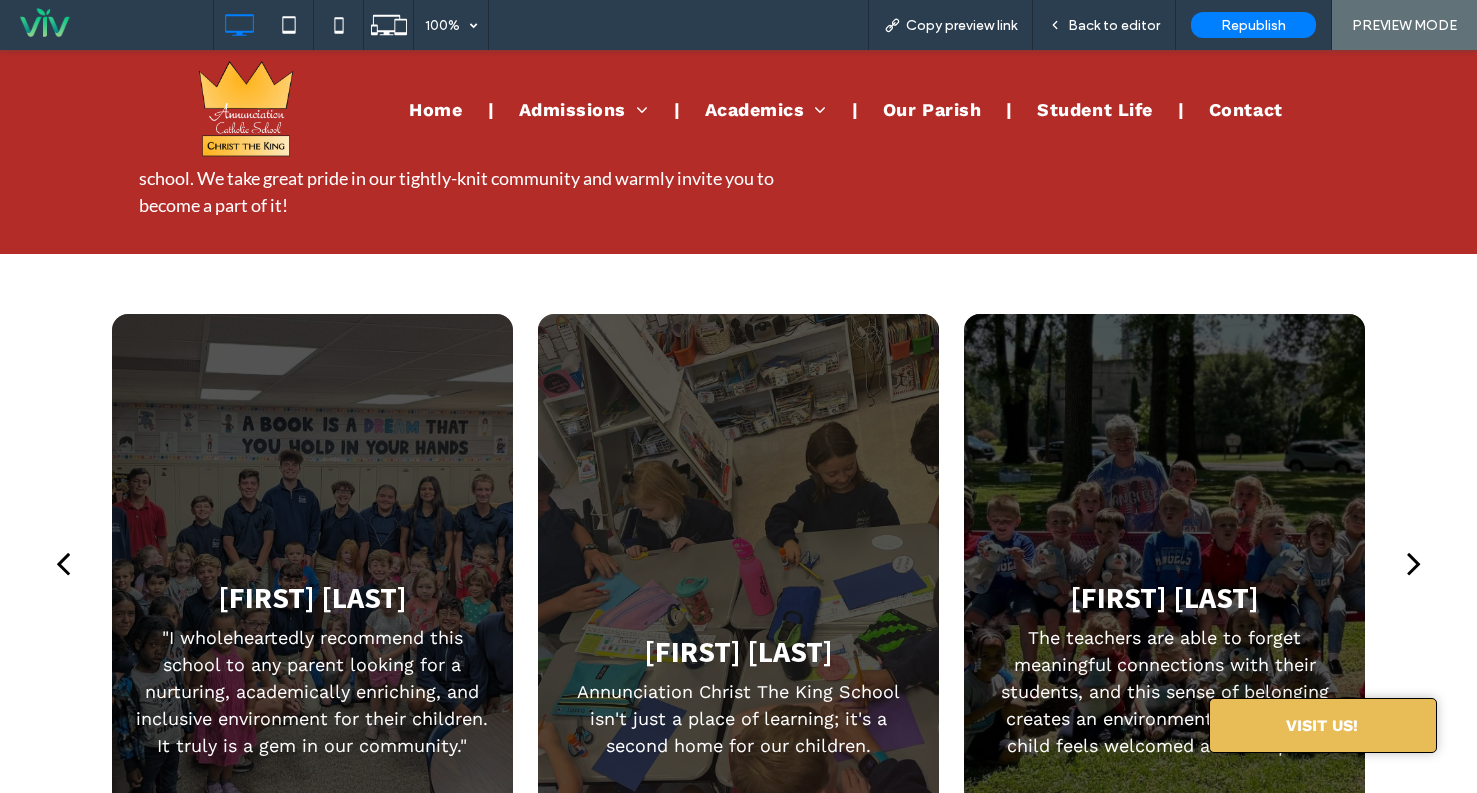 click on "Our Parish" at bounding box center [932, 108] 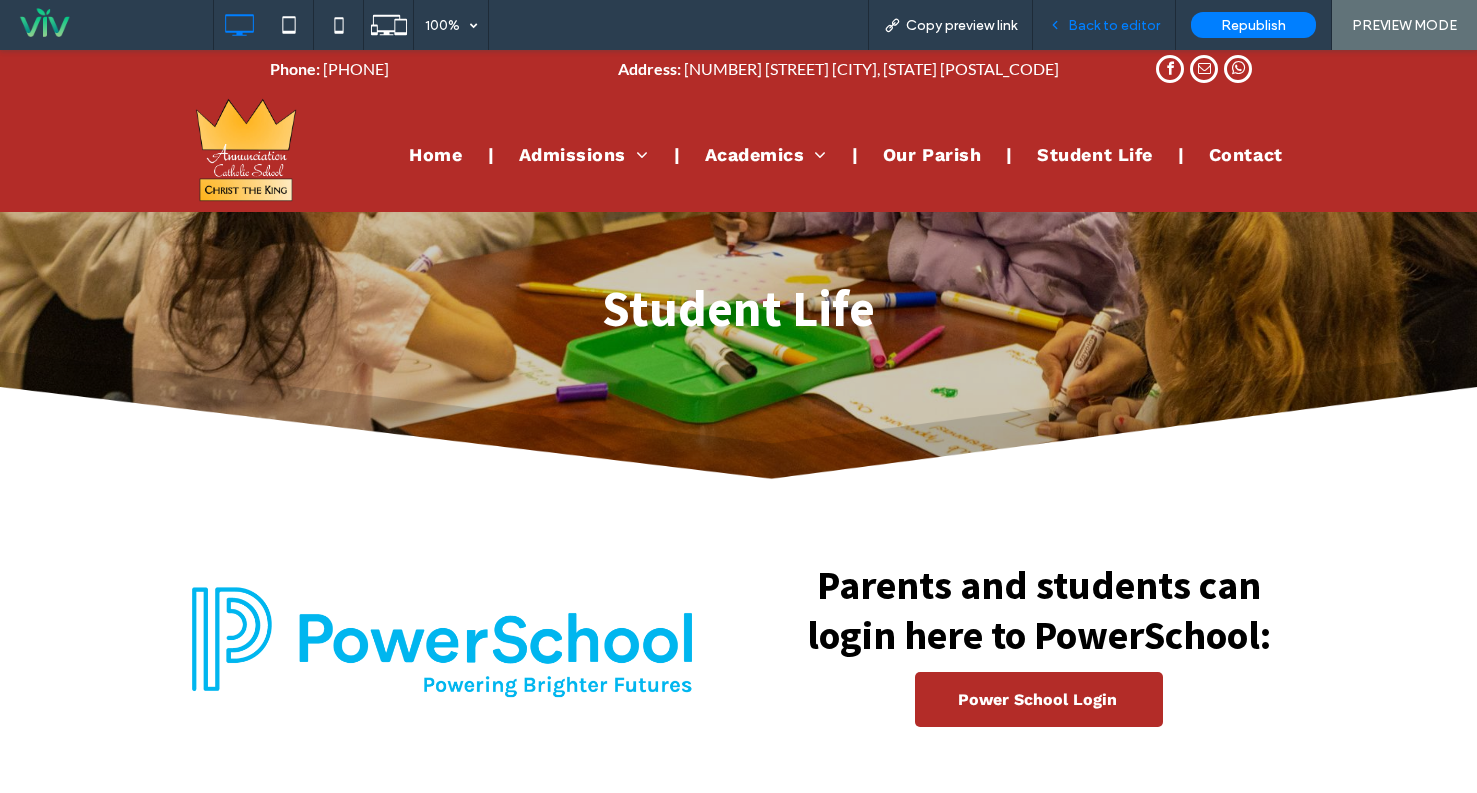 scroll, scrollTop: 0, scrollLeft: 0, axis: both 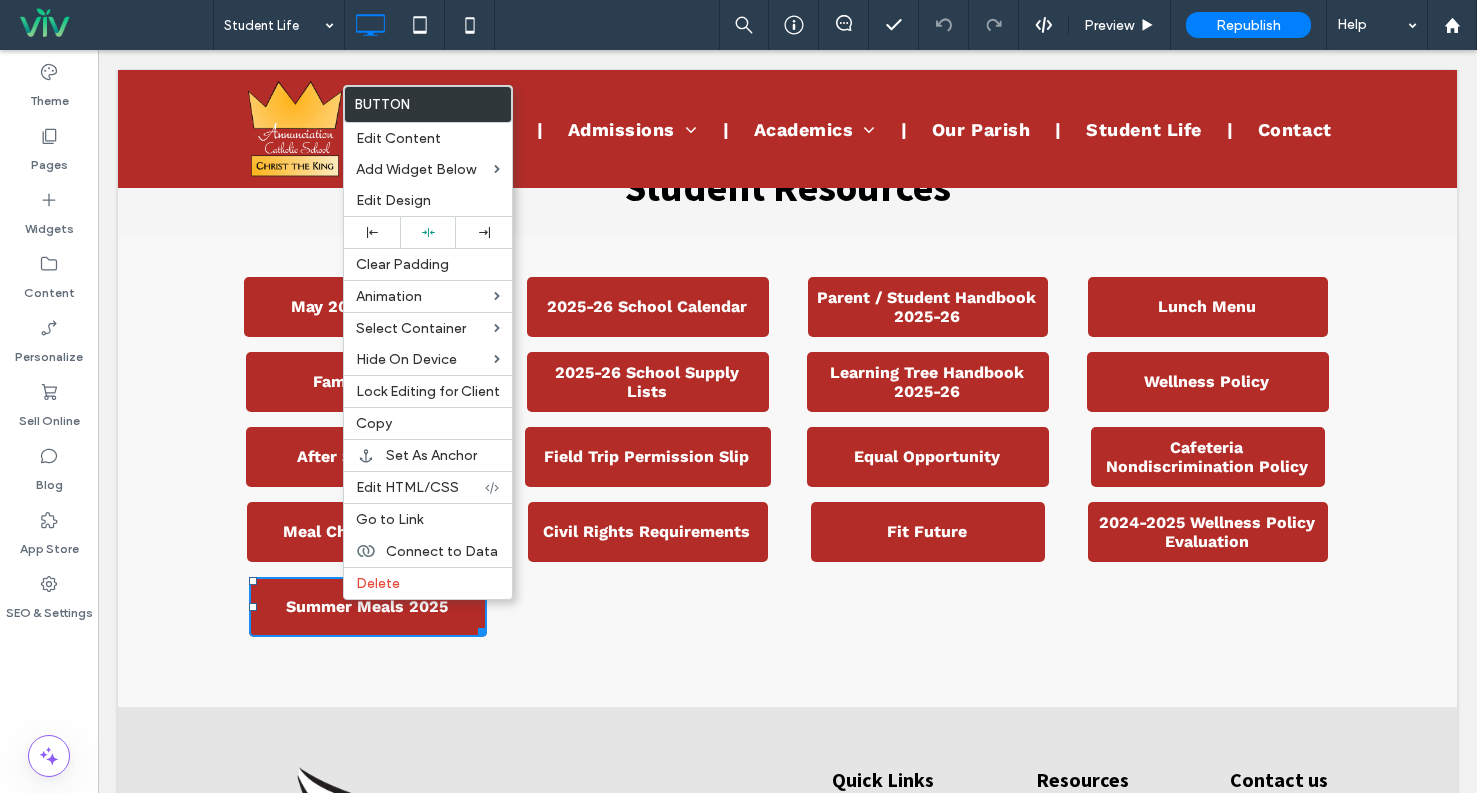 click on "Click To Paste" at bounding box center (648, 627) 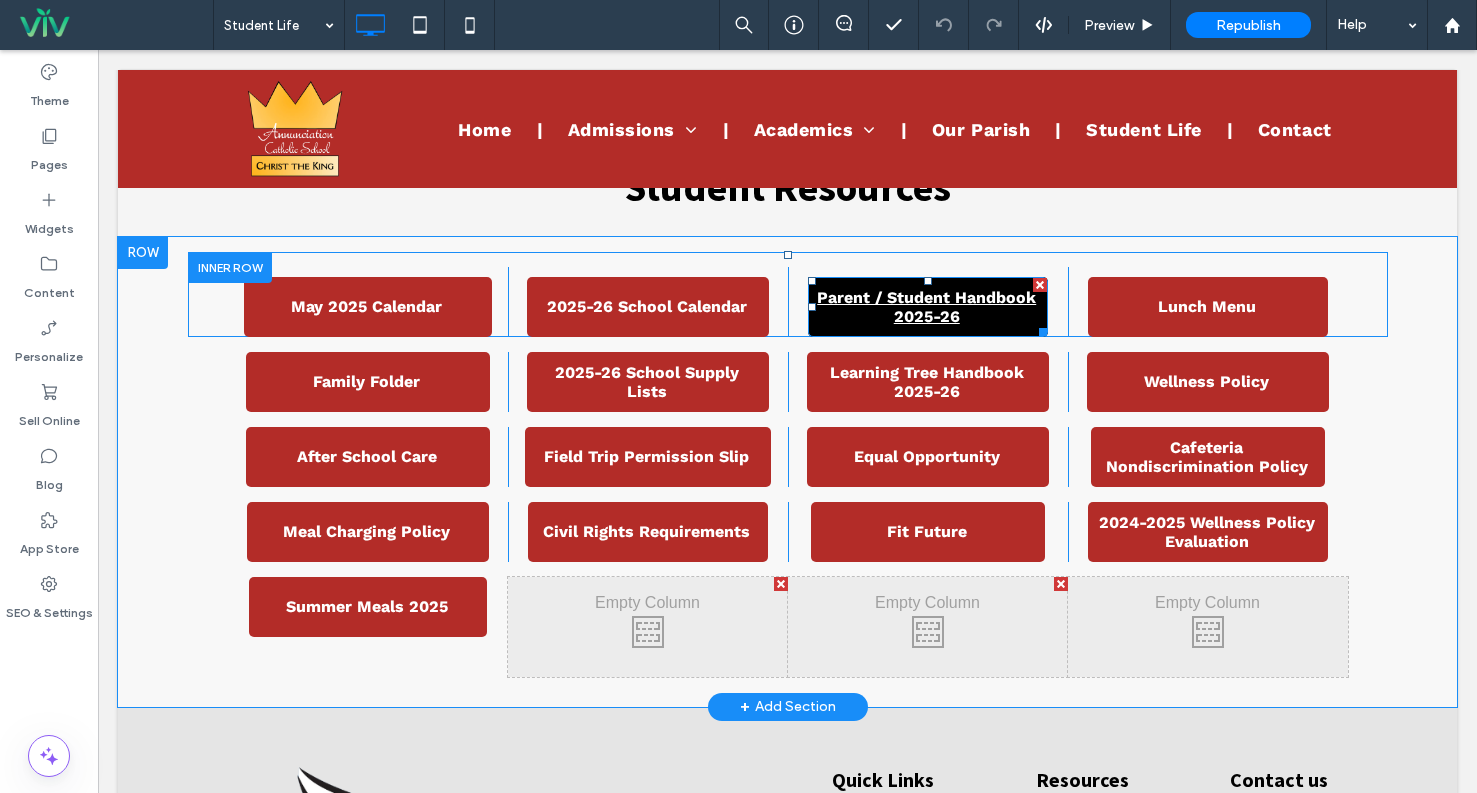 click on "Parent / Student Handbook 2025-26" at bounding box center [926, 307] 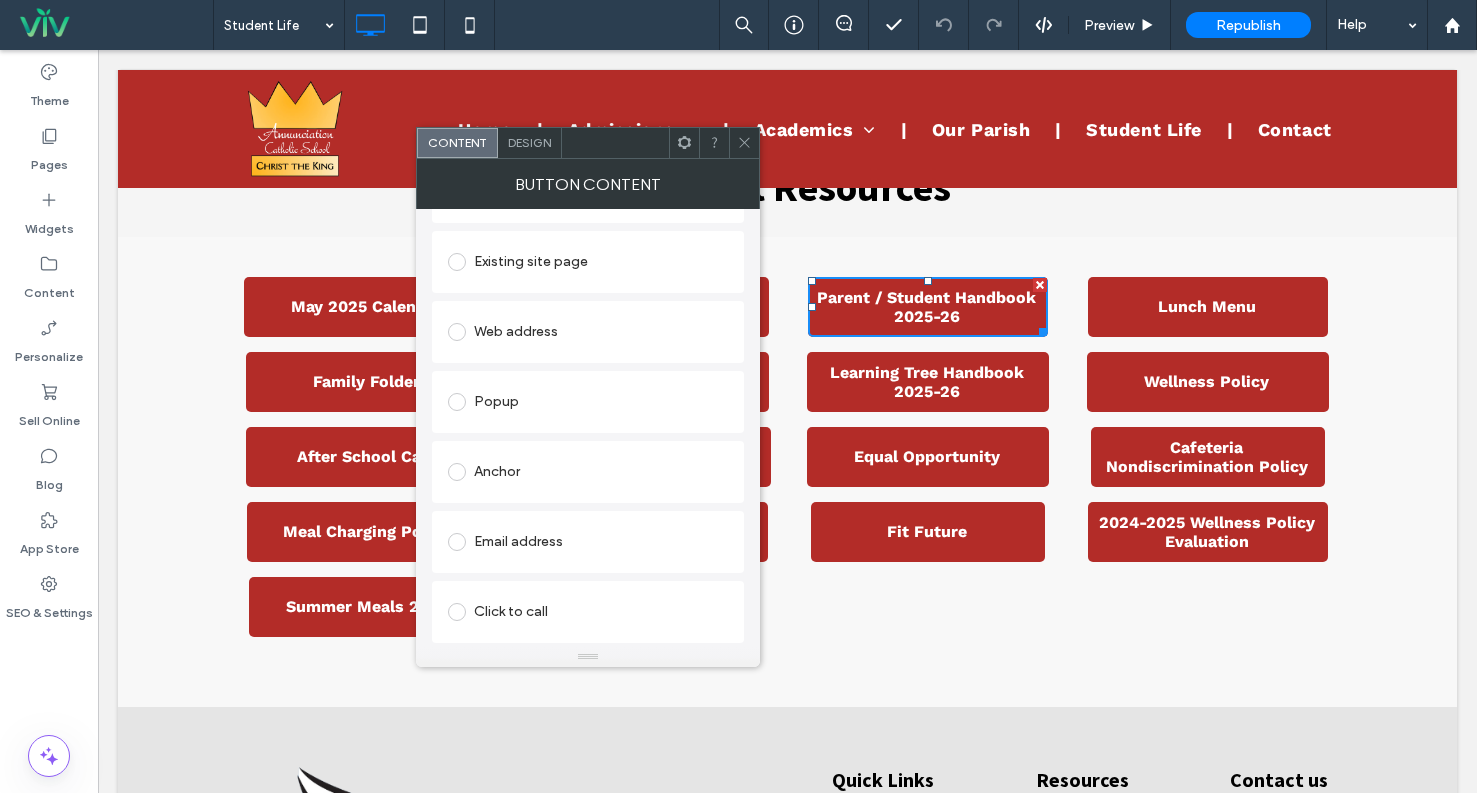 scroll, scrollTop: 318, scrollLeft: 0, axis: vertical 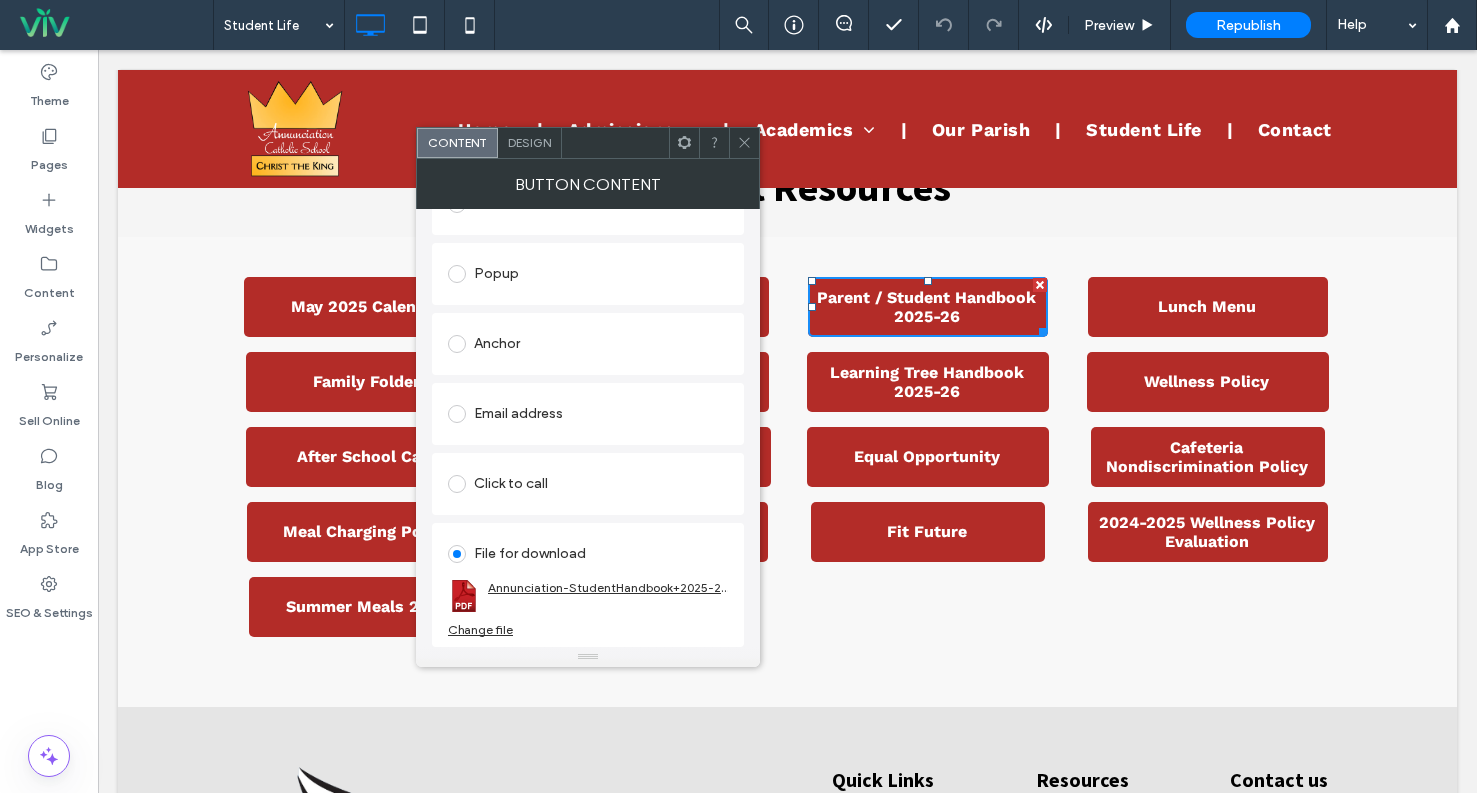 click on "Annunciation-StudentHandbook+2025-26.pdf" at bounding box center (608, 587) 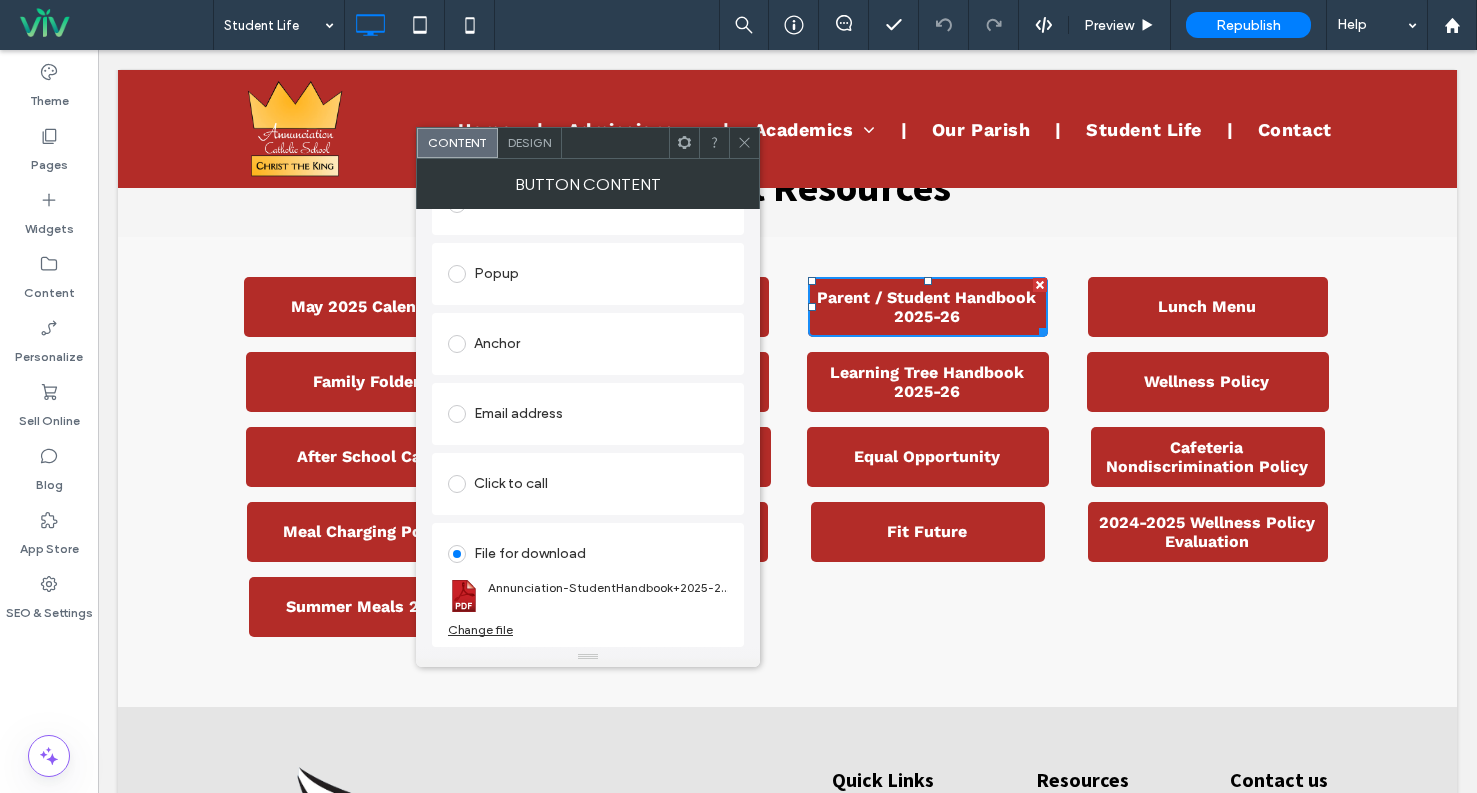click on "Change file" at bounding box center [480, 629] 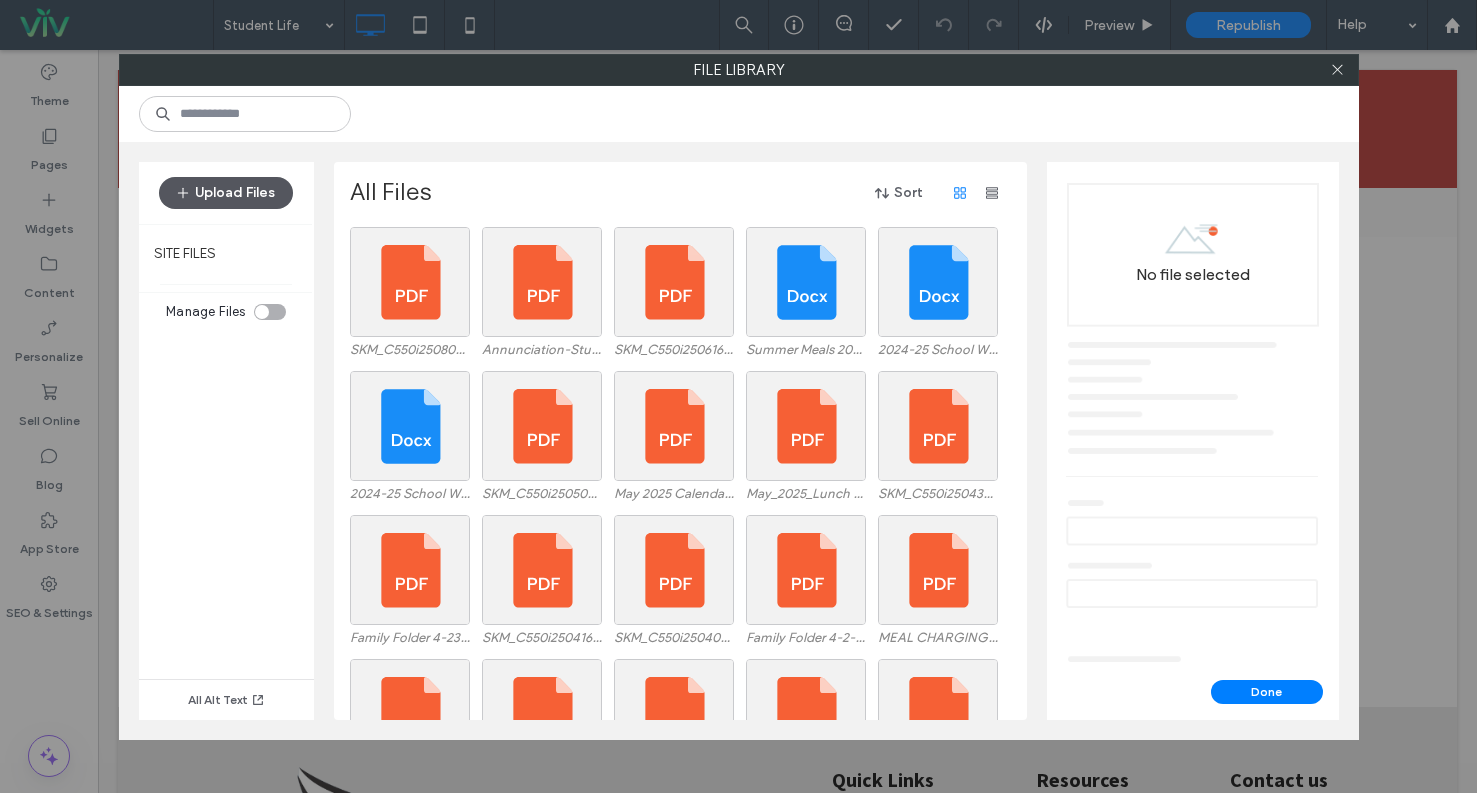 click on "Upload Files" at bounding box center [226, 193] 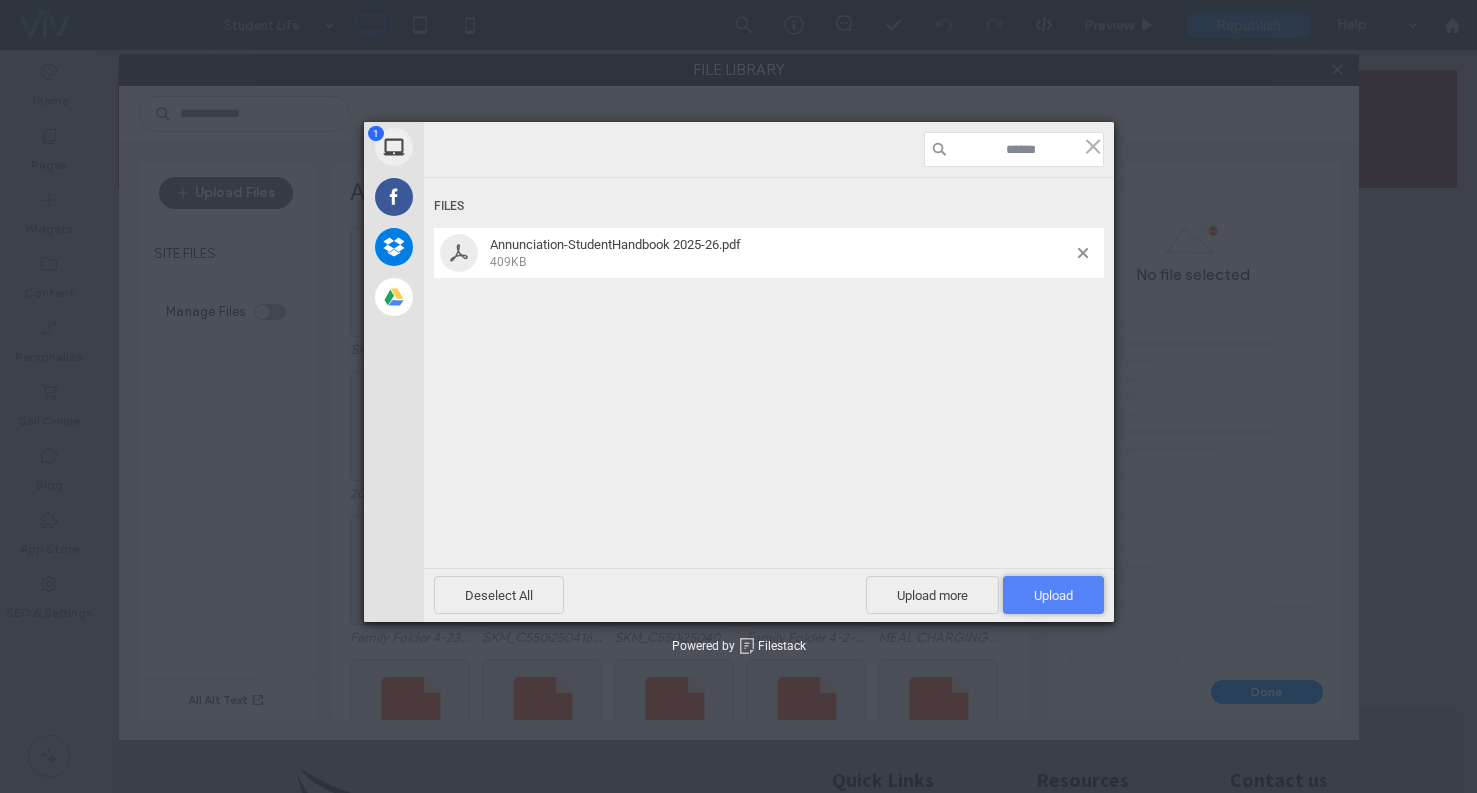 click on "Upload
1" at bounding box center (1053, 595) 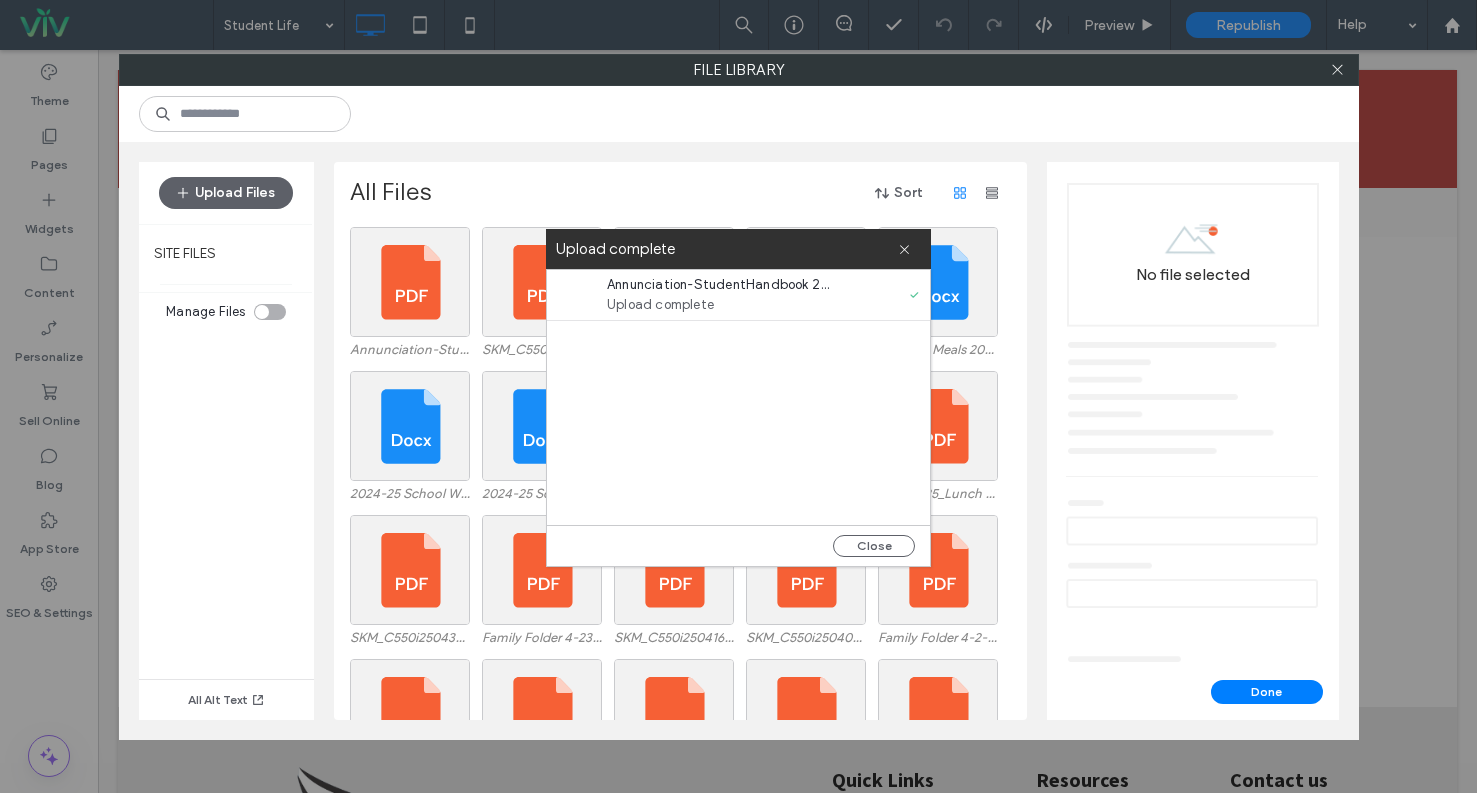 drag, startPoint x: 873, startPoint y: 539, endPoint x: 860, endPoint y: 534, distance: 13.928389 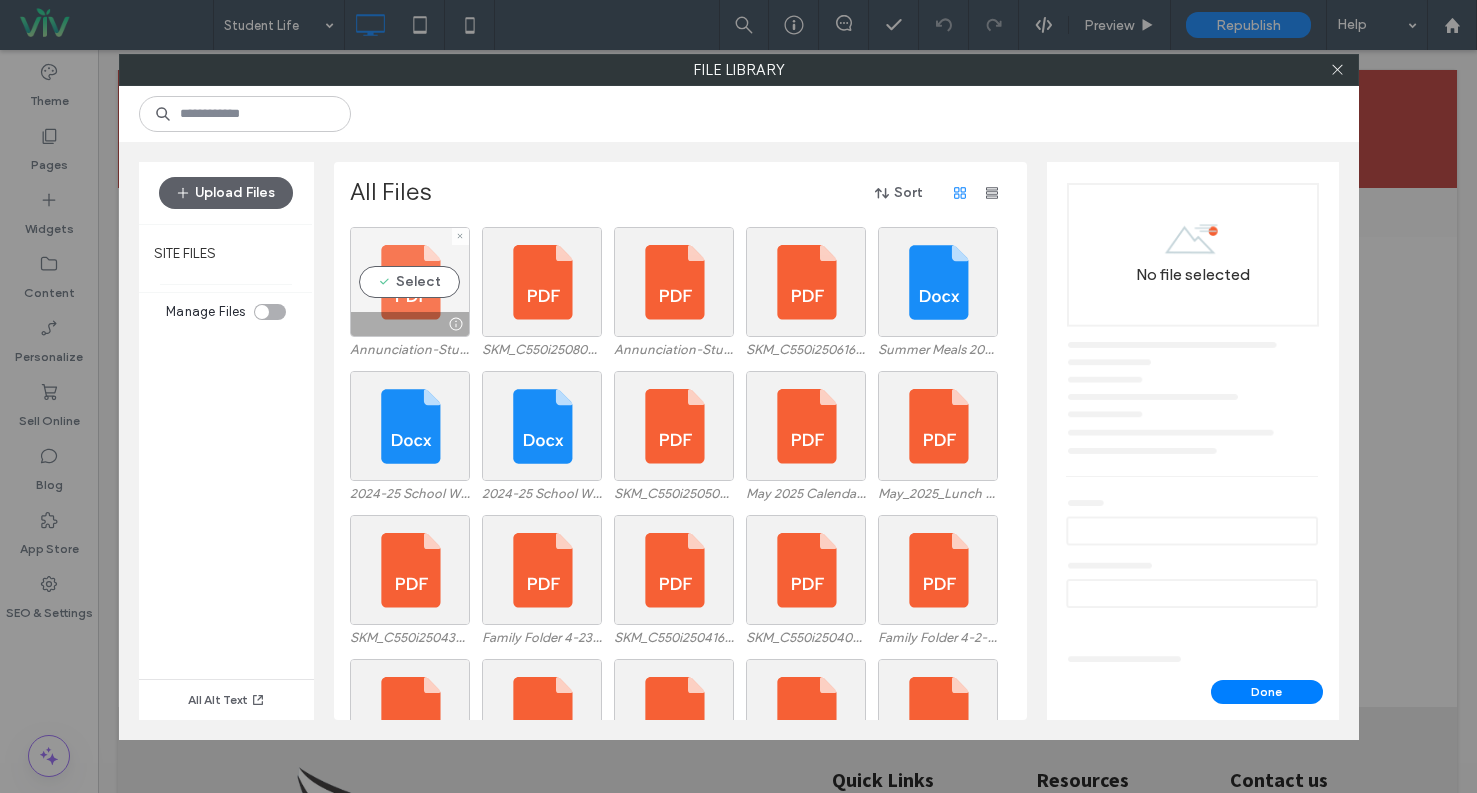 click on "Select" at bounding box center [410, 282] 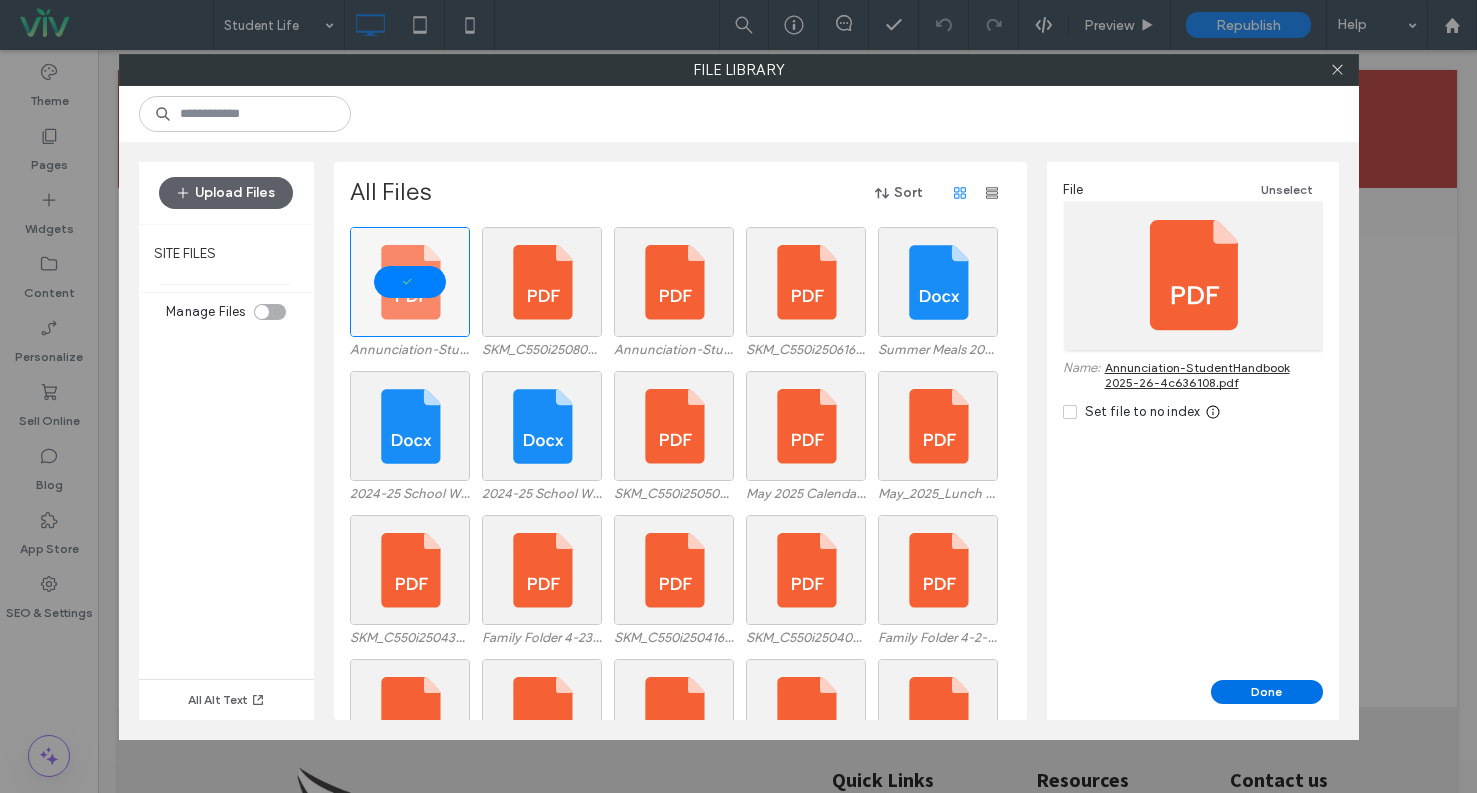 click on "Done" at bounding box center (1267, 692) 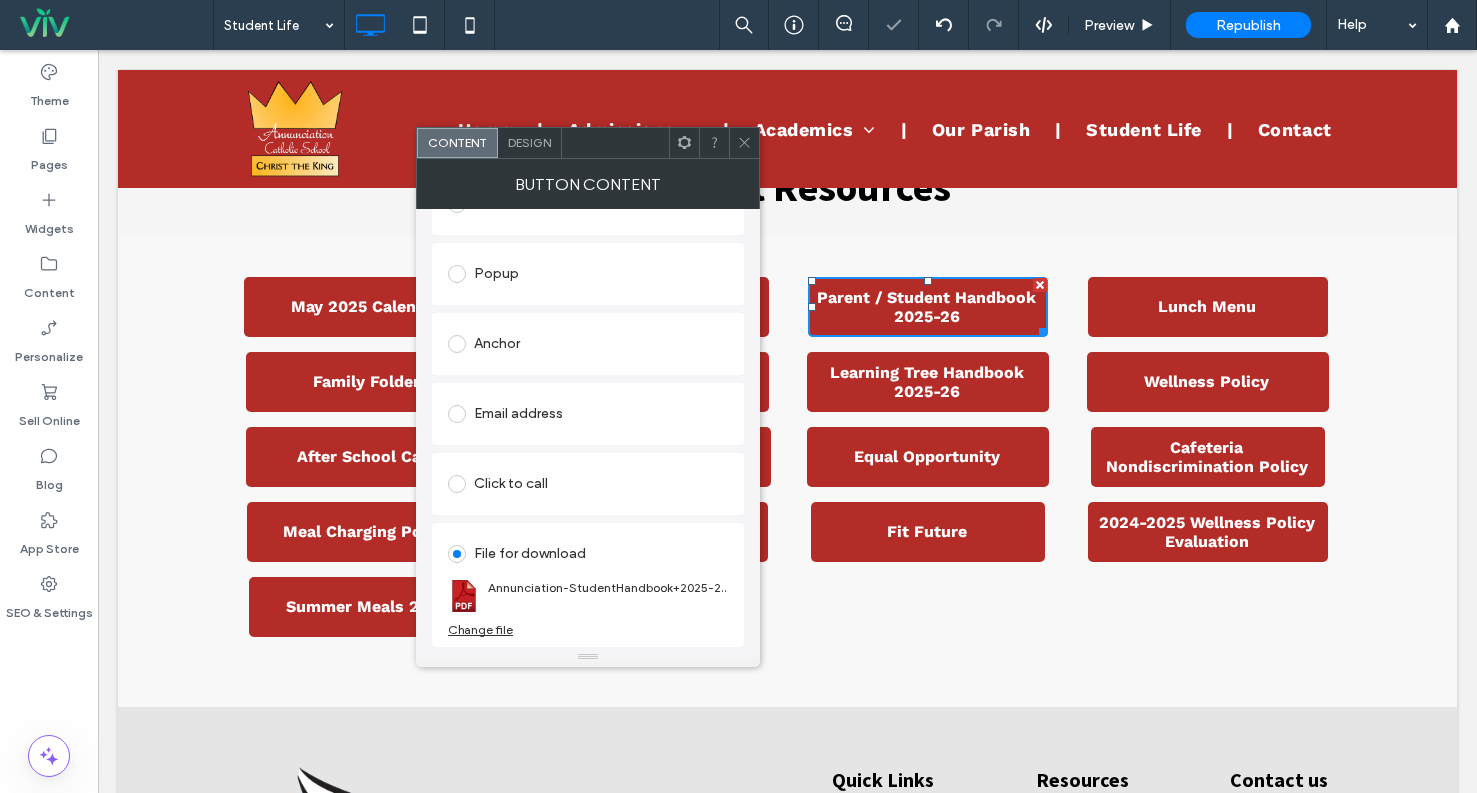click 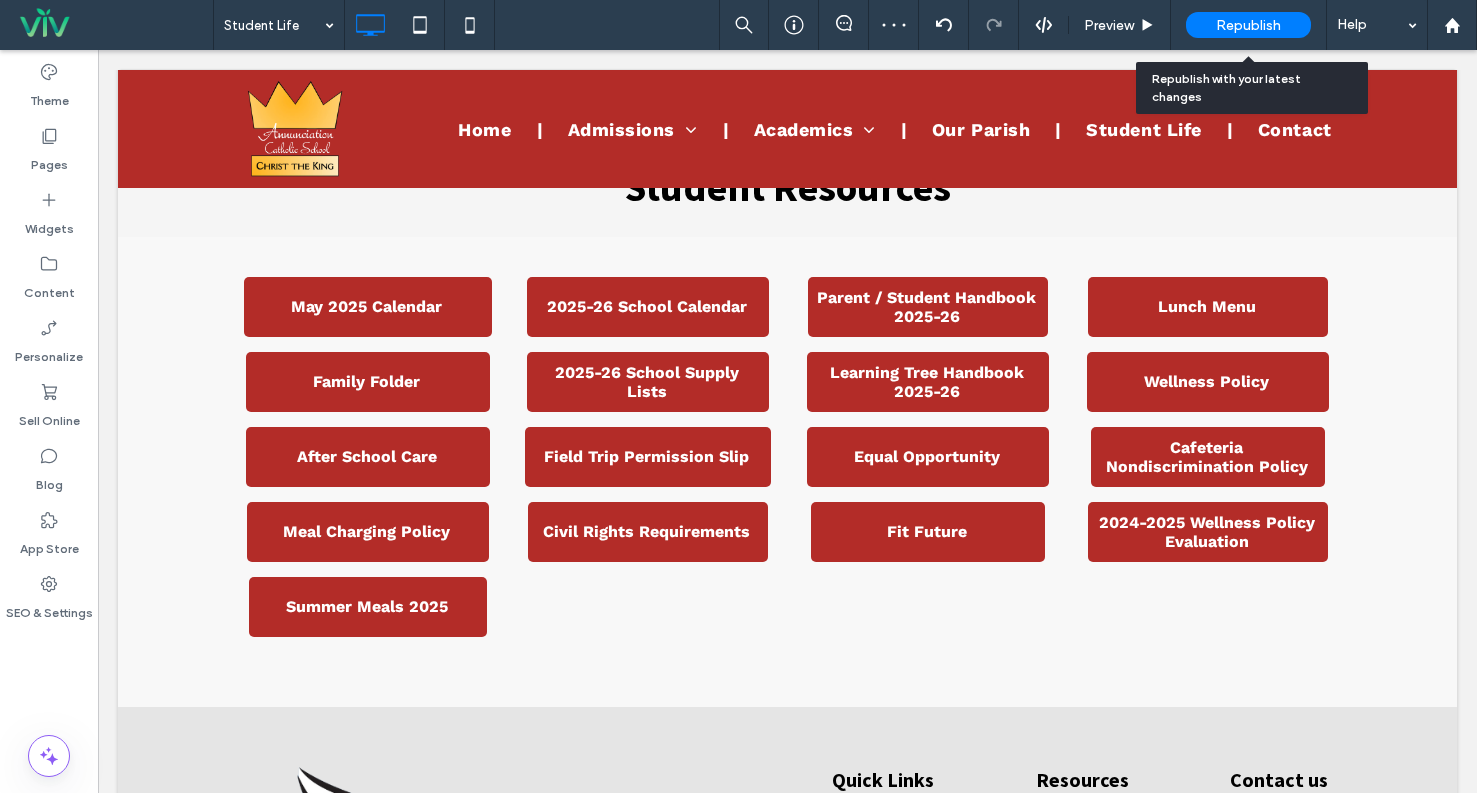 click on "Republish" at bounding box center [1248, 25] 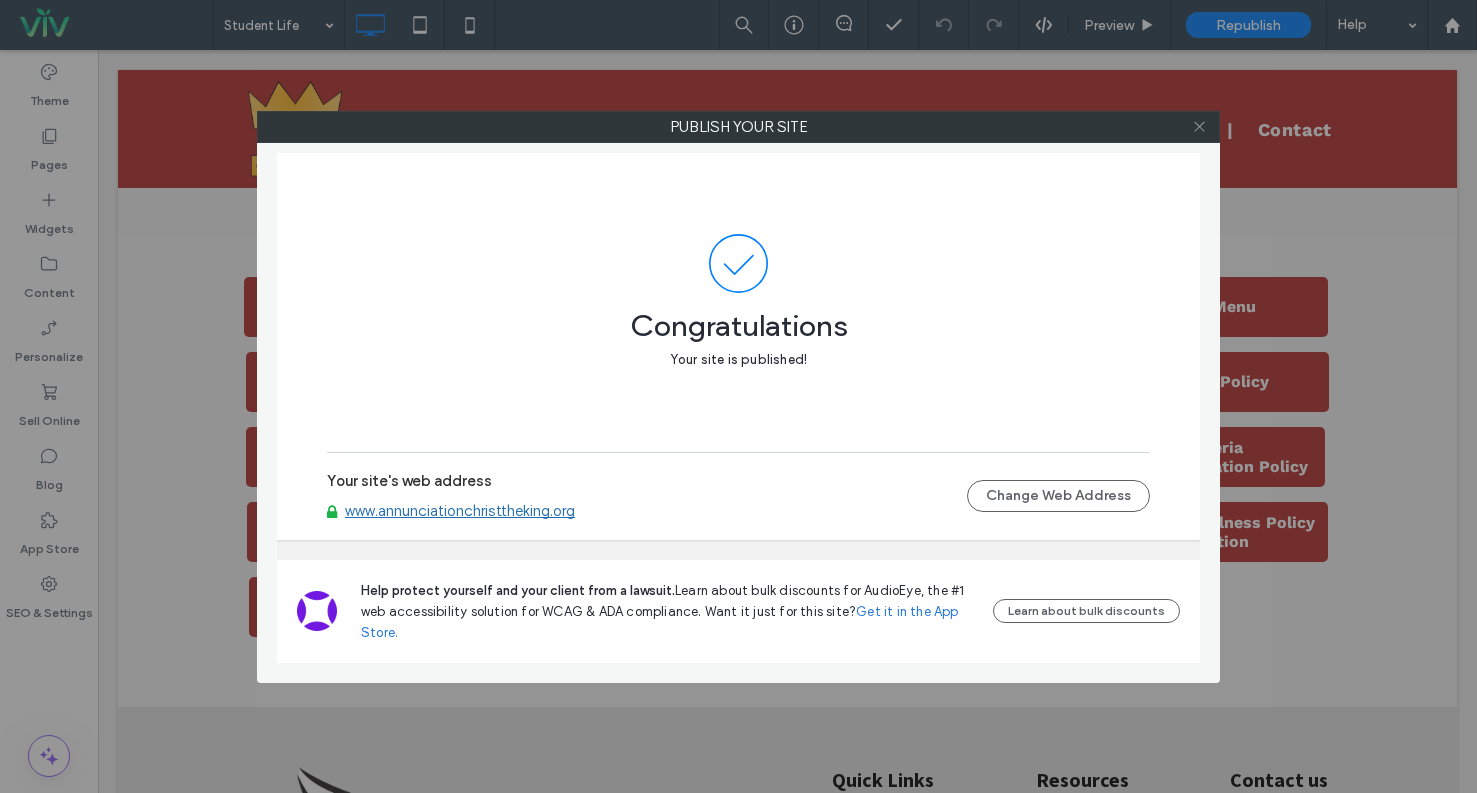click at bounding box center (1199, 127) 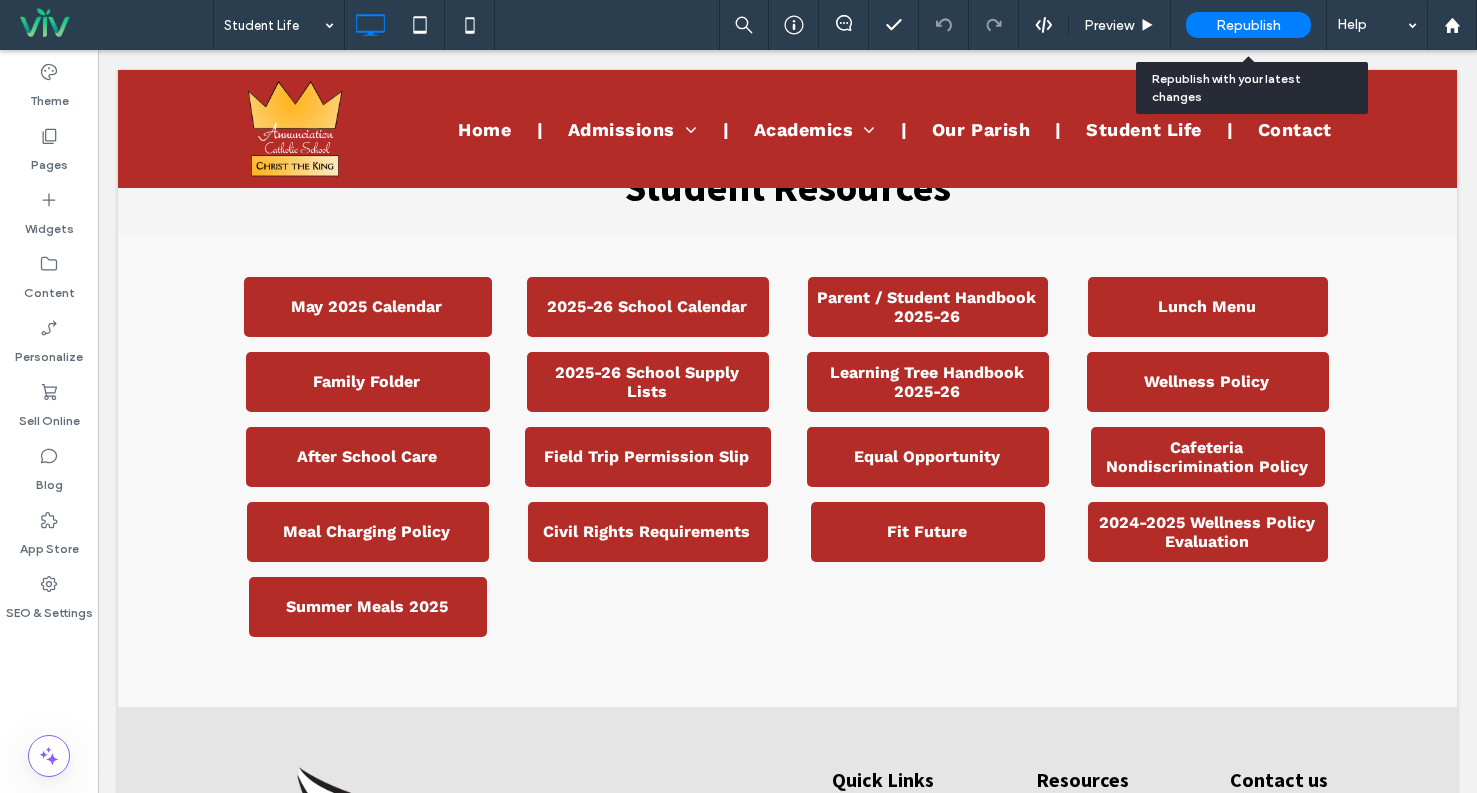 click on "Republish" at bounding box center (1248, 25) 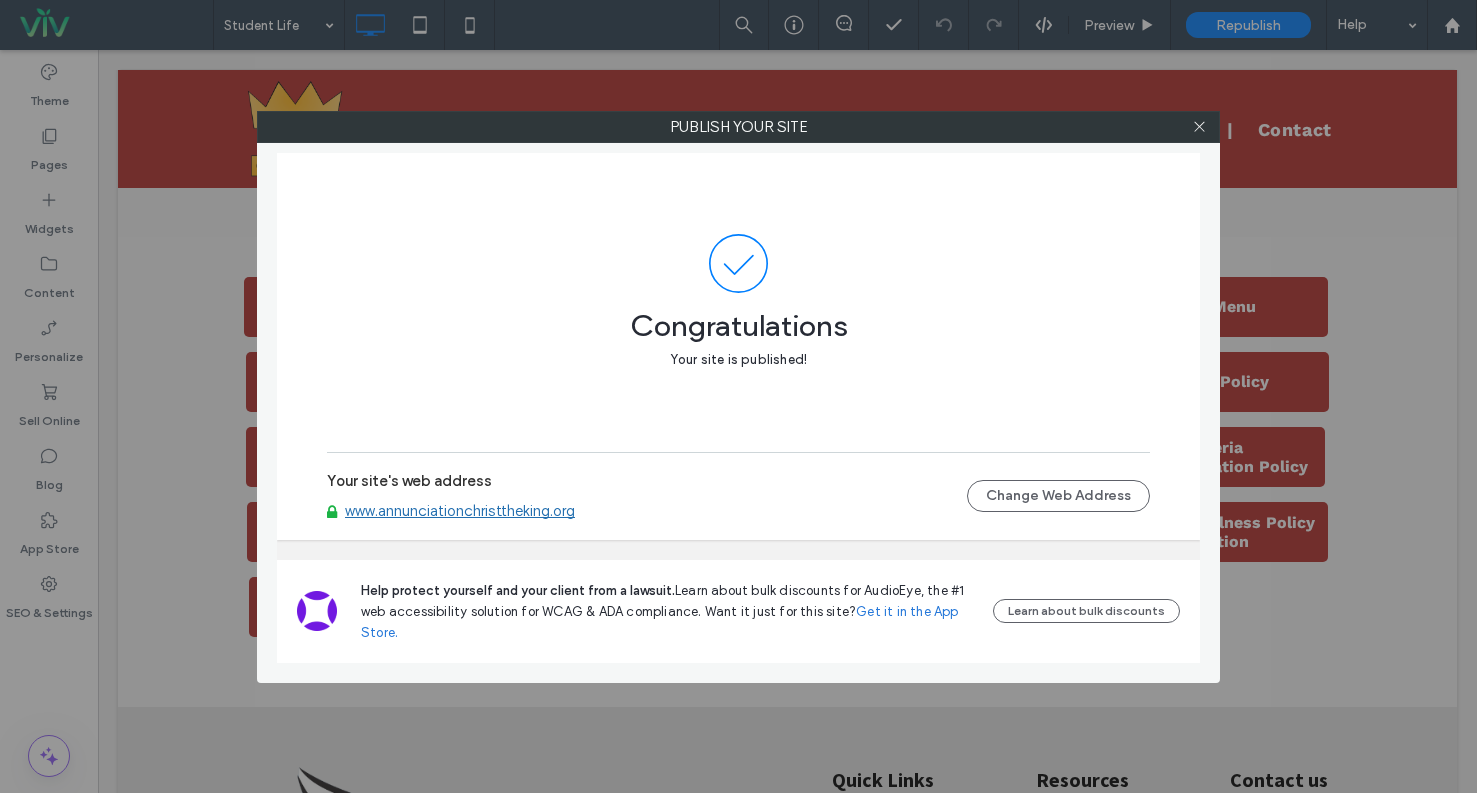 click on "Your site's web address www.annunciationchristtheking.org Change Web Address" at bounding box center [738, 496] 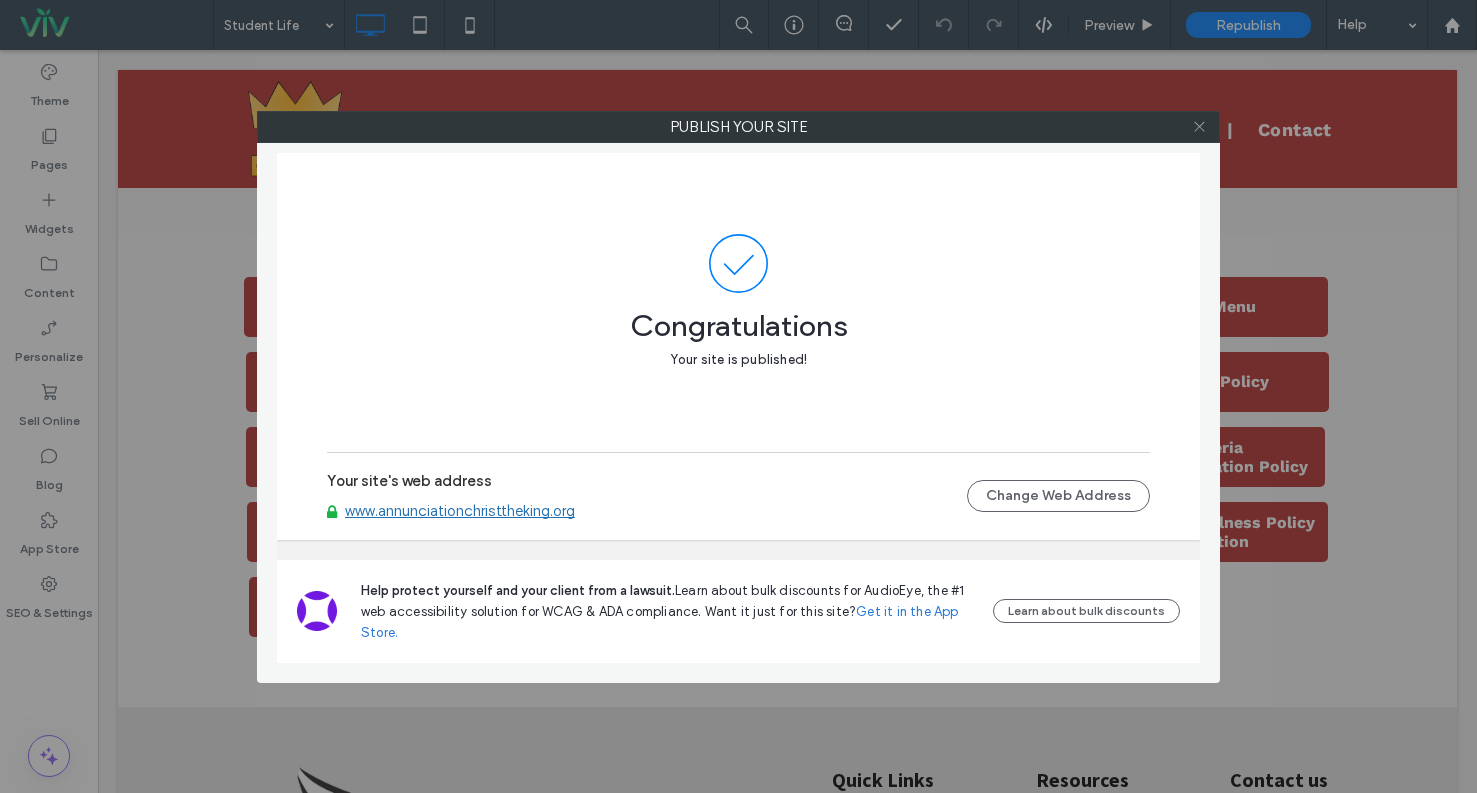 click 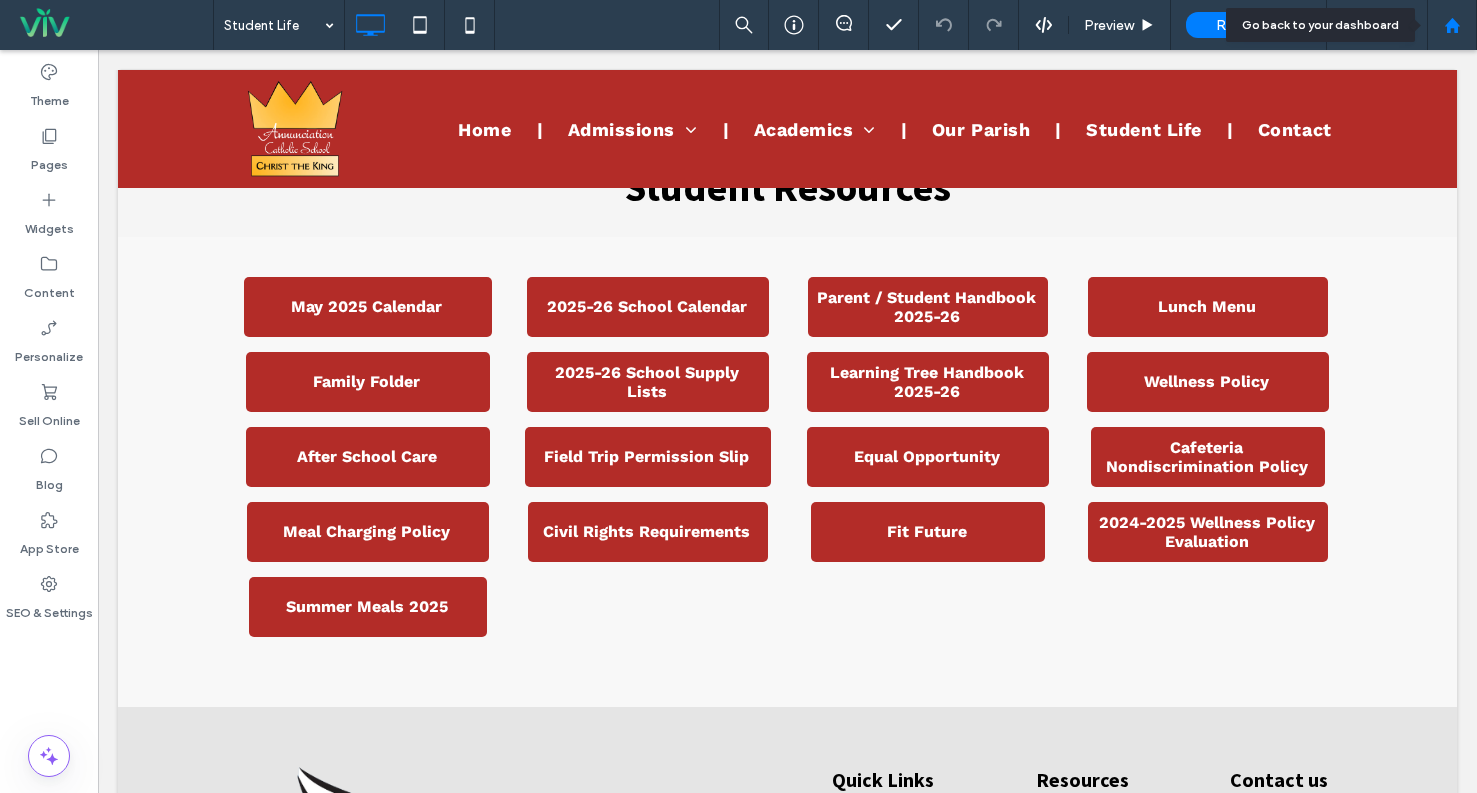 click at bounding box center (1452, 25) 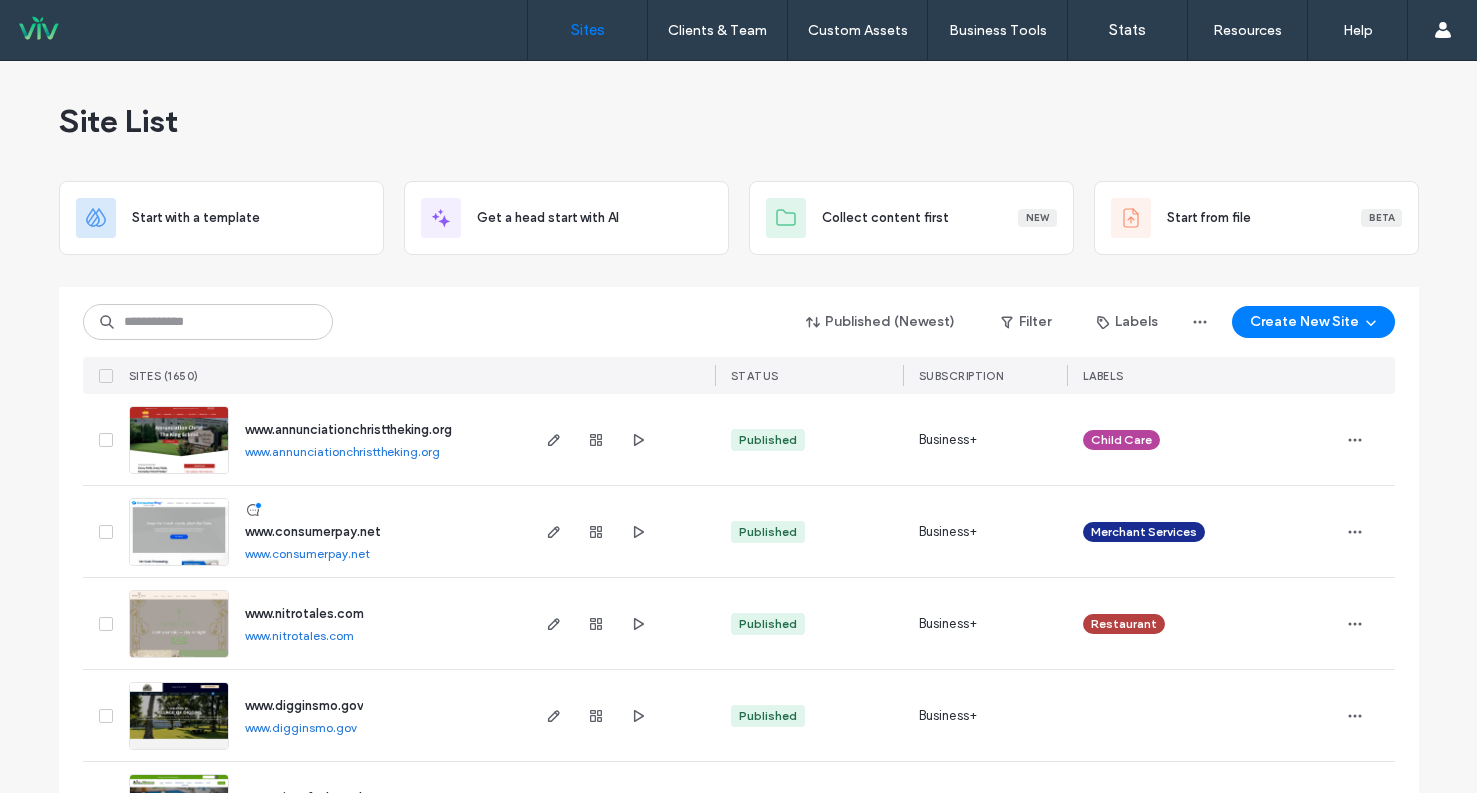 scroll, scrollTop: 0, scrollLeft: 0, axis: both 